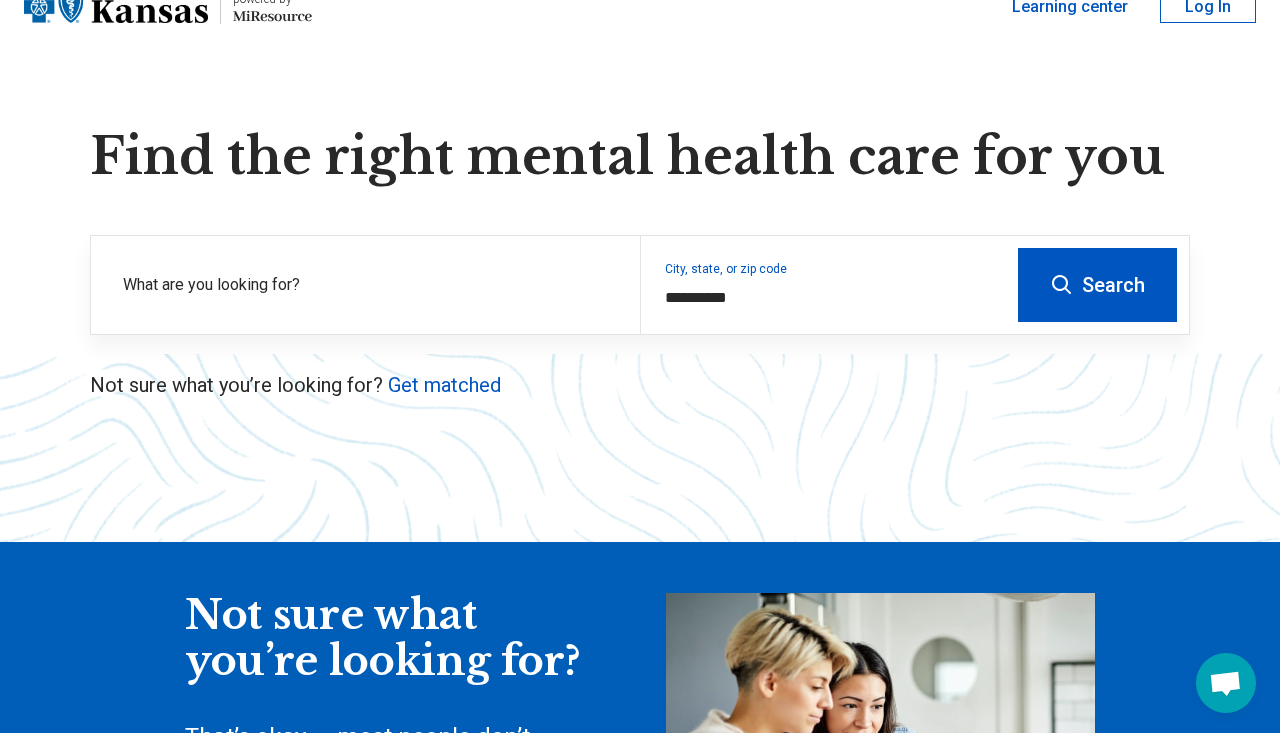 scroll, scrollTop: 90, scrollLeft: 0, axis: vertical 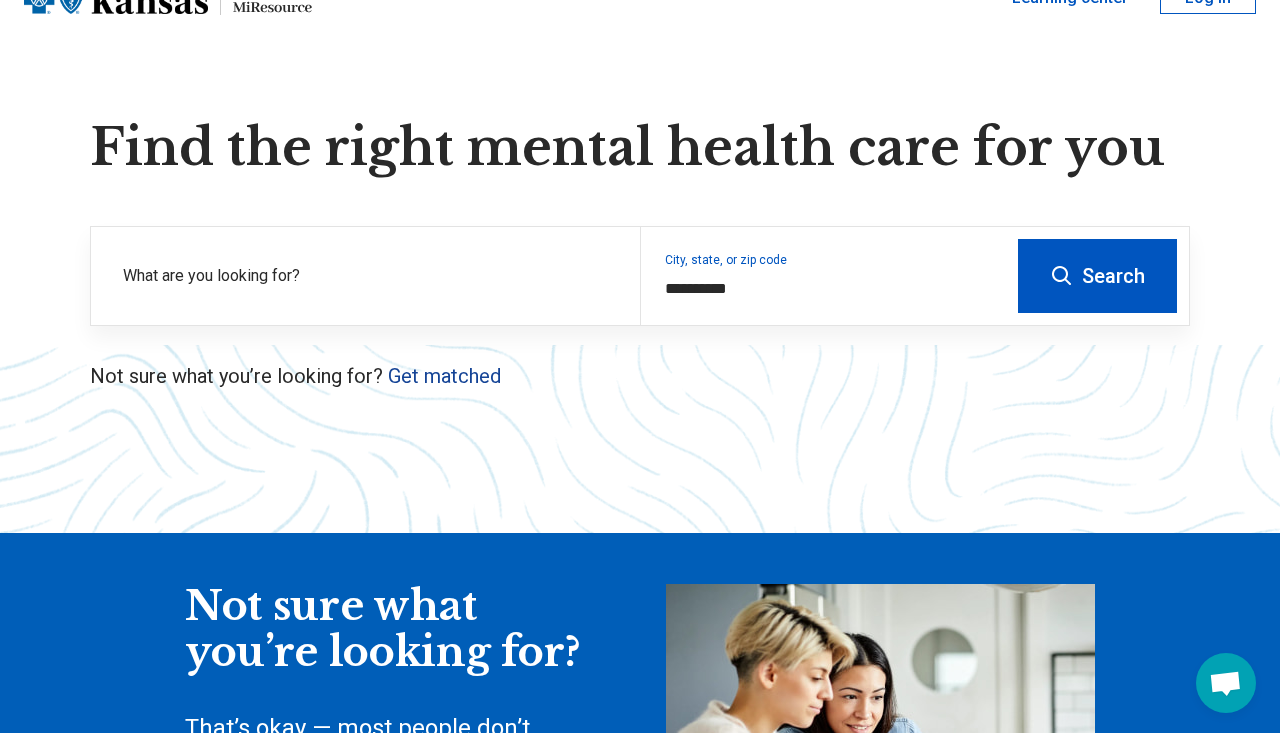 click on "Get matched" at bounding box center [444, 376] 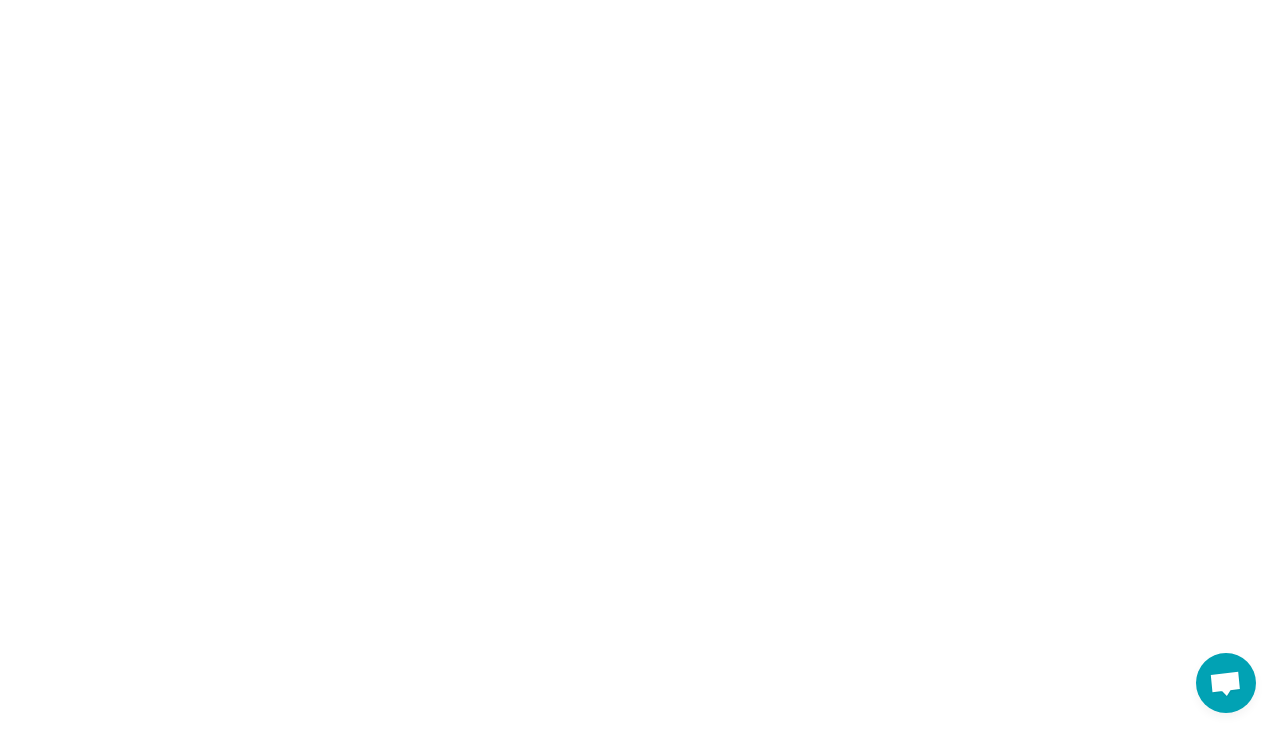 scroll, scrollTop: 0, scrollLeft: 0, axis: both 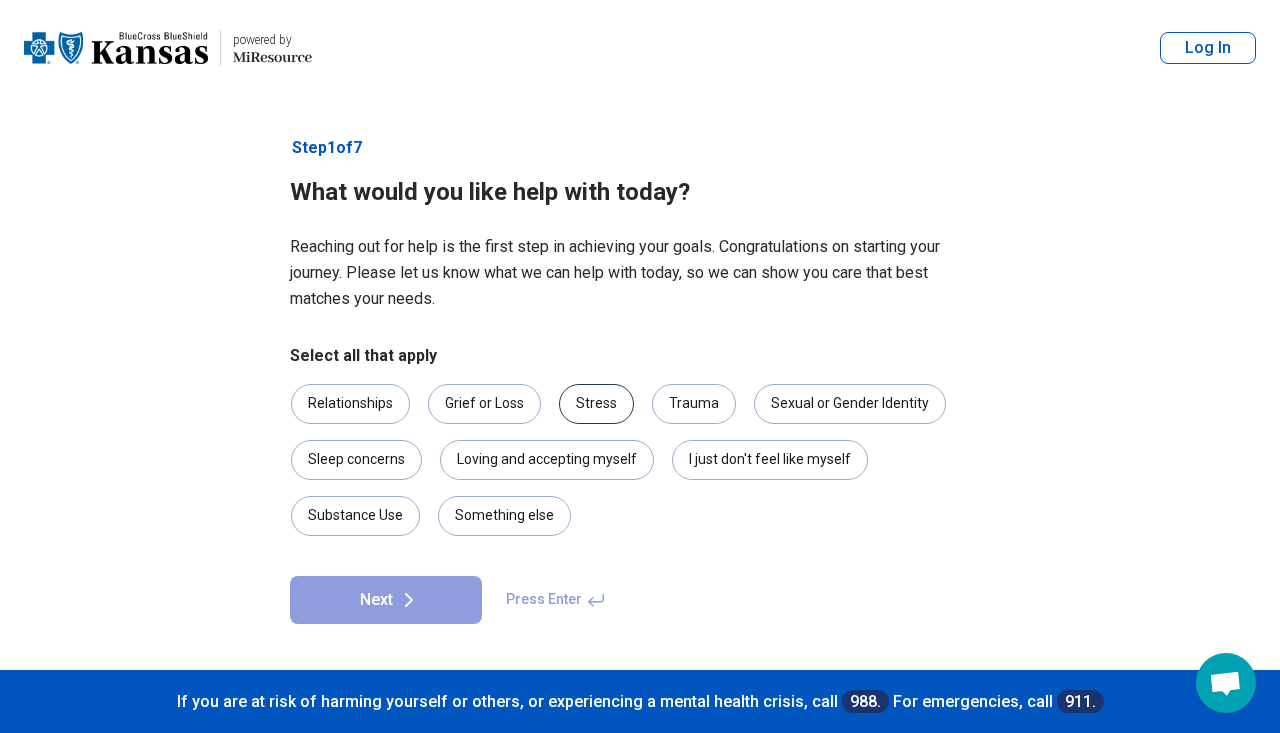 click on "Stress" at bounding box center (596, 404) 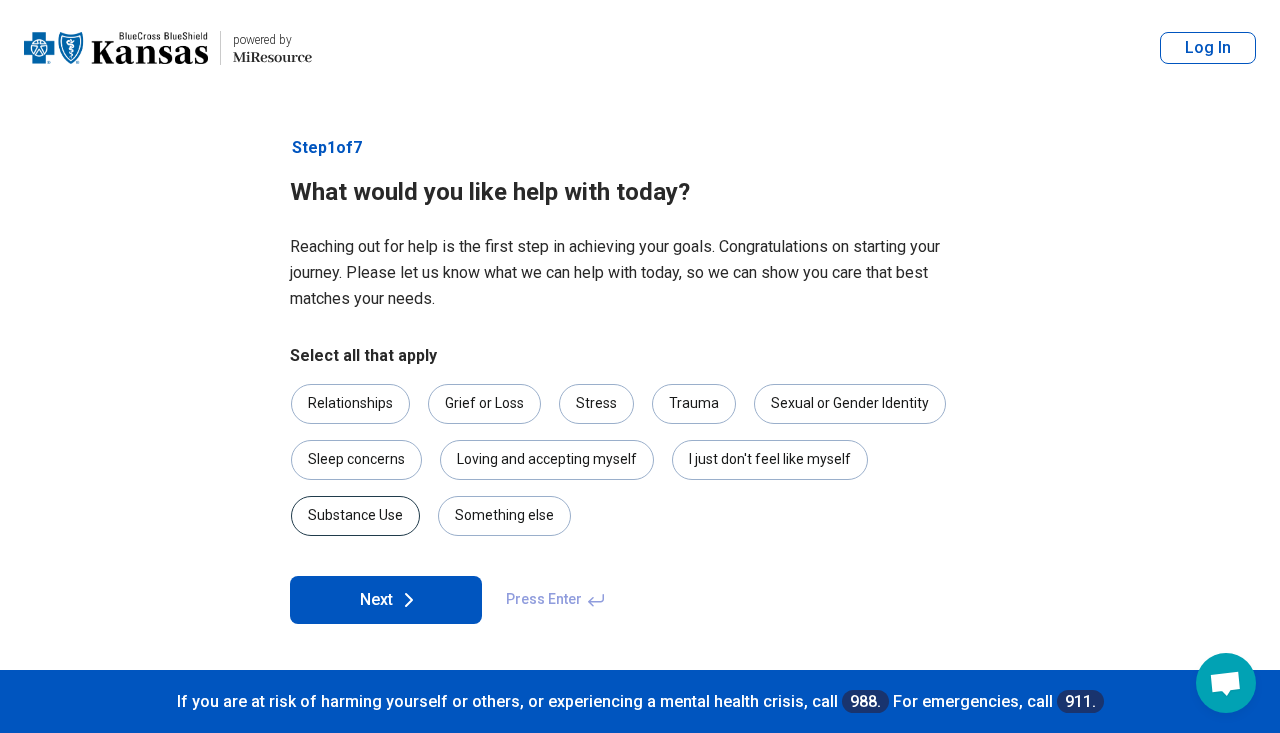 click on "Substance Use" at bounding box center (355, 516) 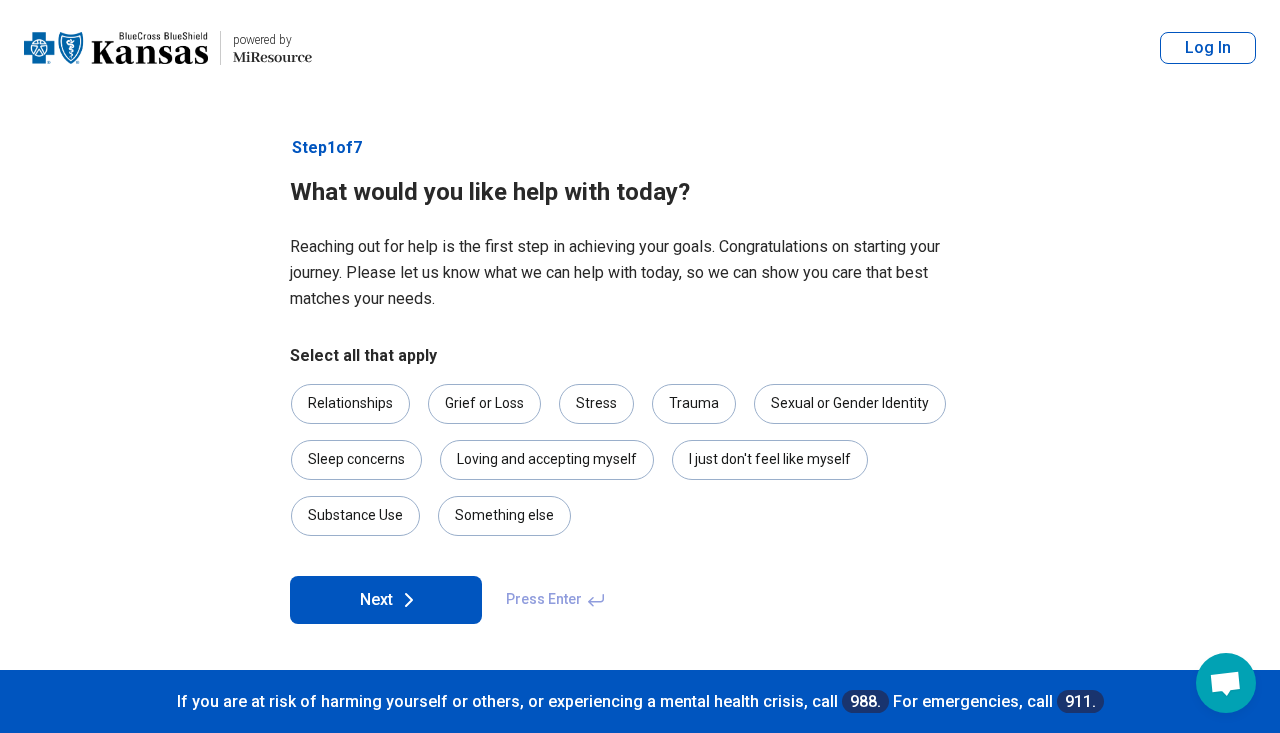 click on "Next" at bounding box center [386, 600] 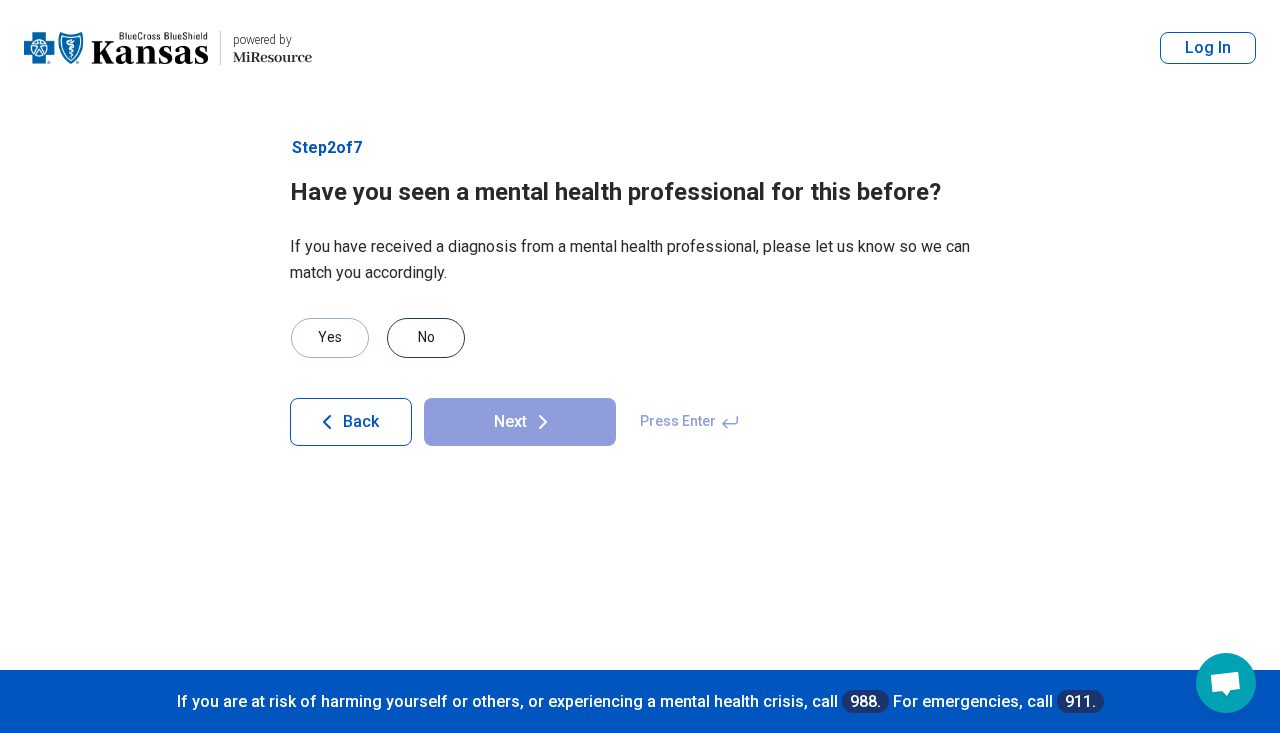 click on "No" at bounding box center (426, 338) 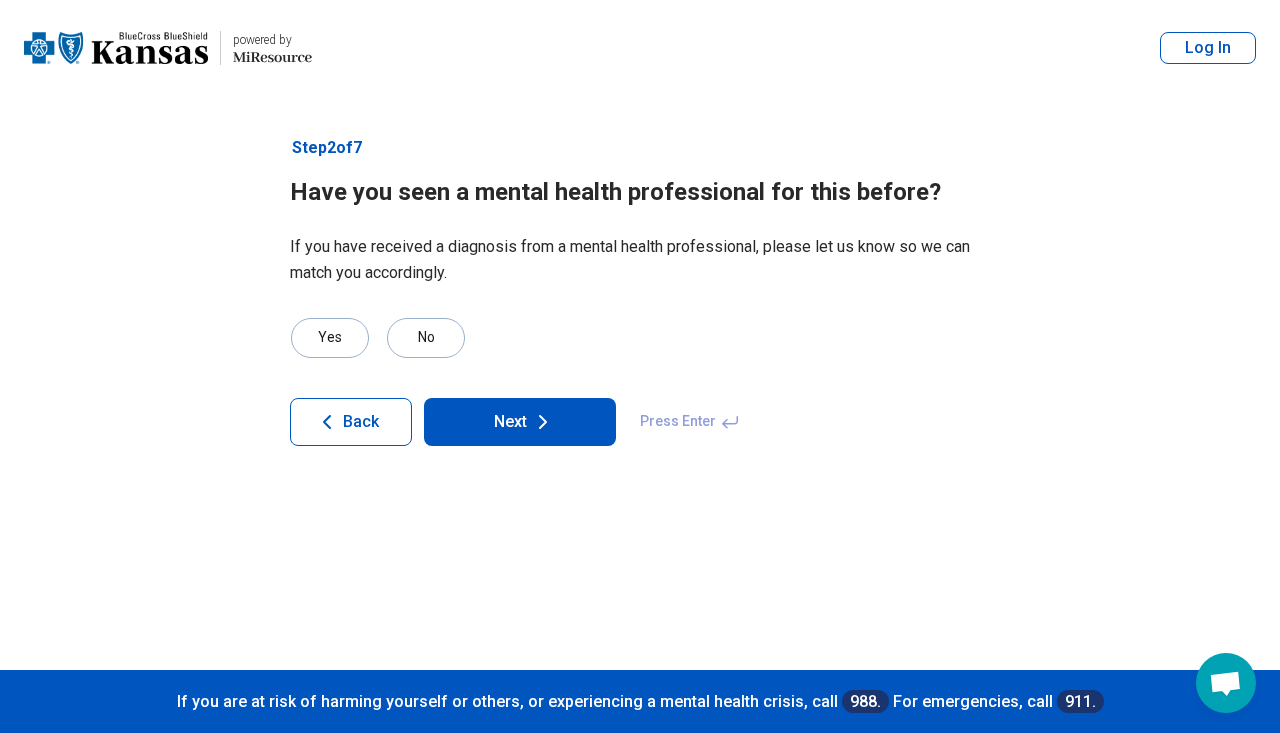 click 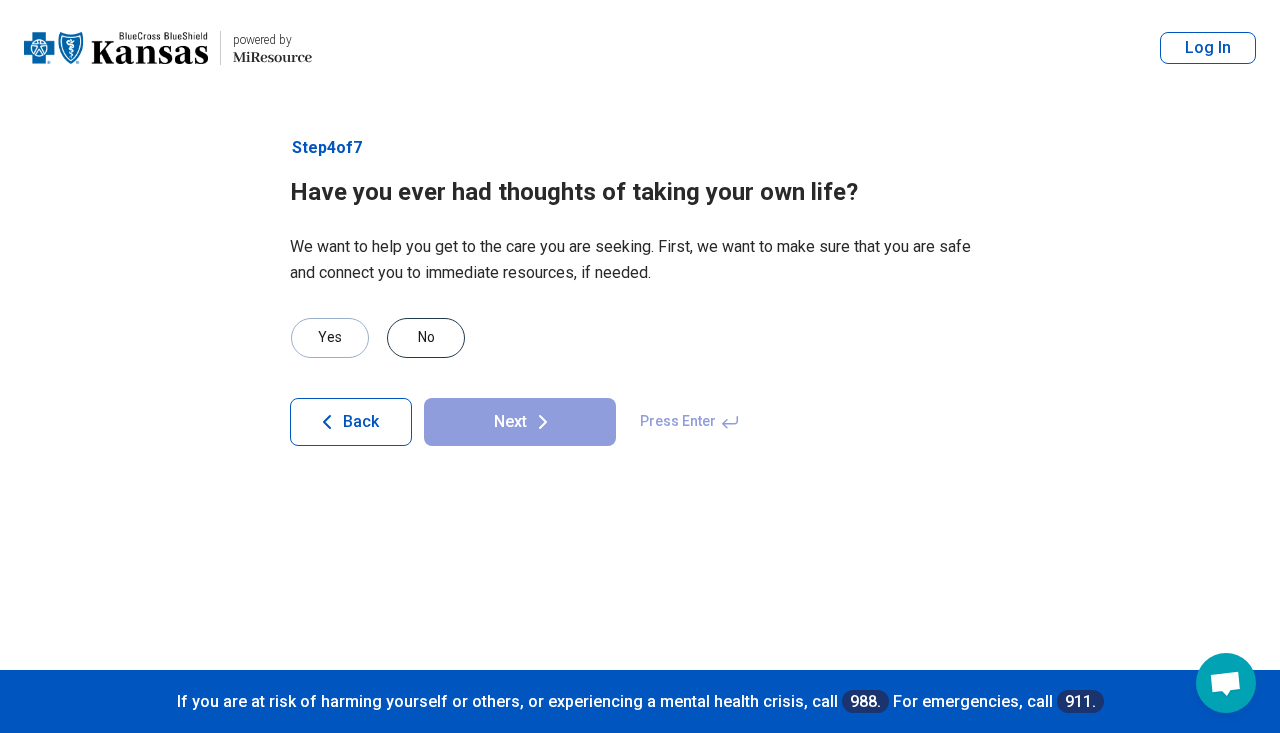click on "No" at bounding box center [426, 338] 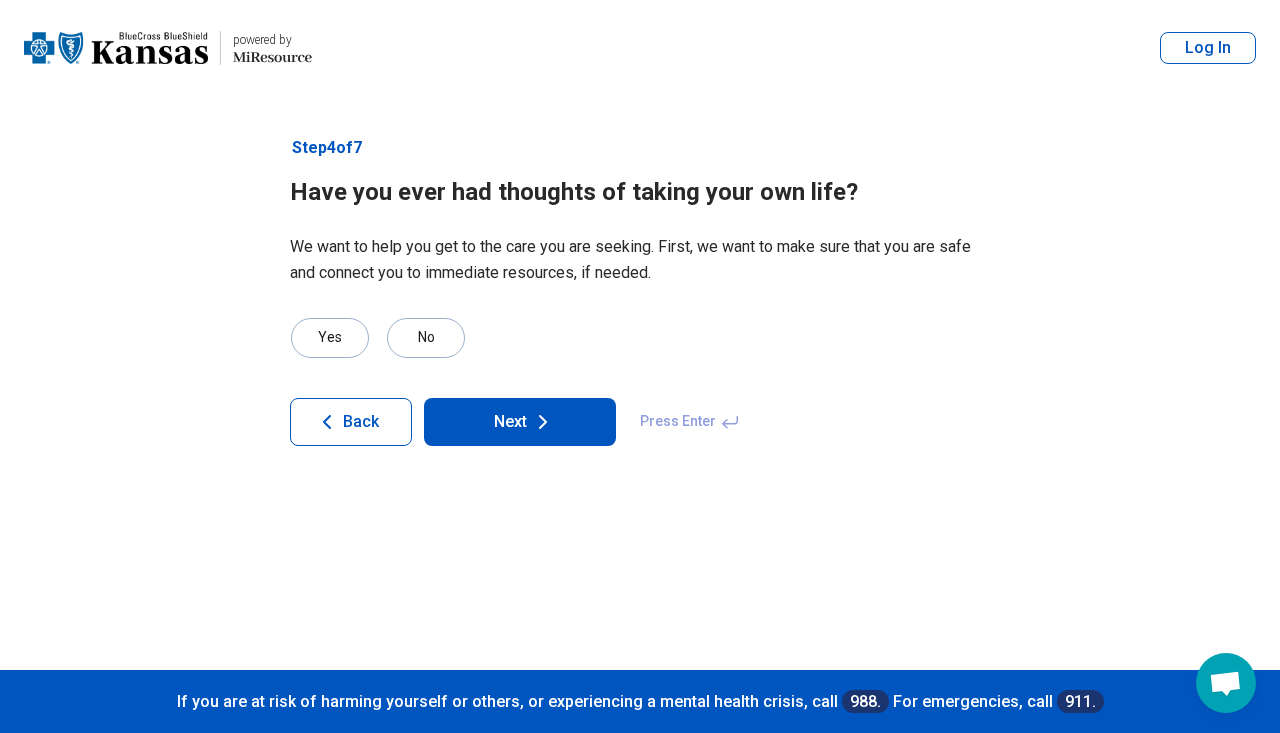 click on "Next" at bounding box center [520, 422] 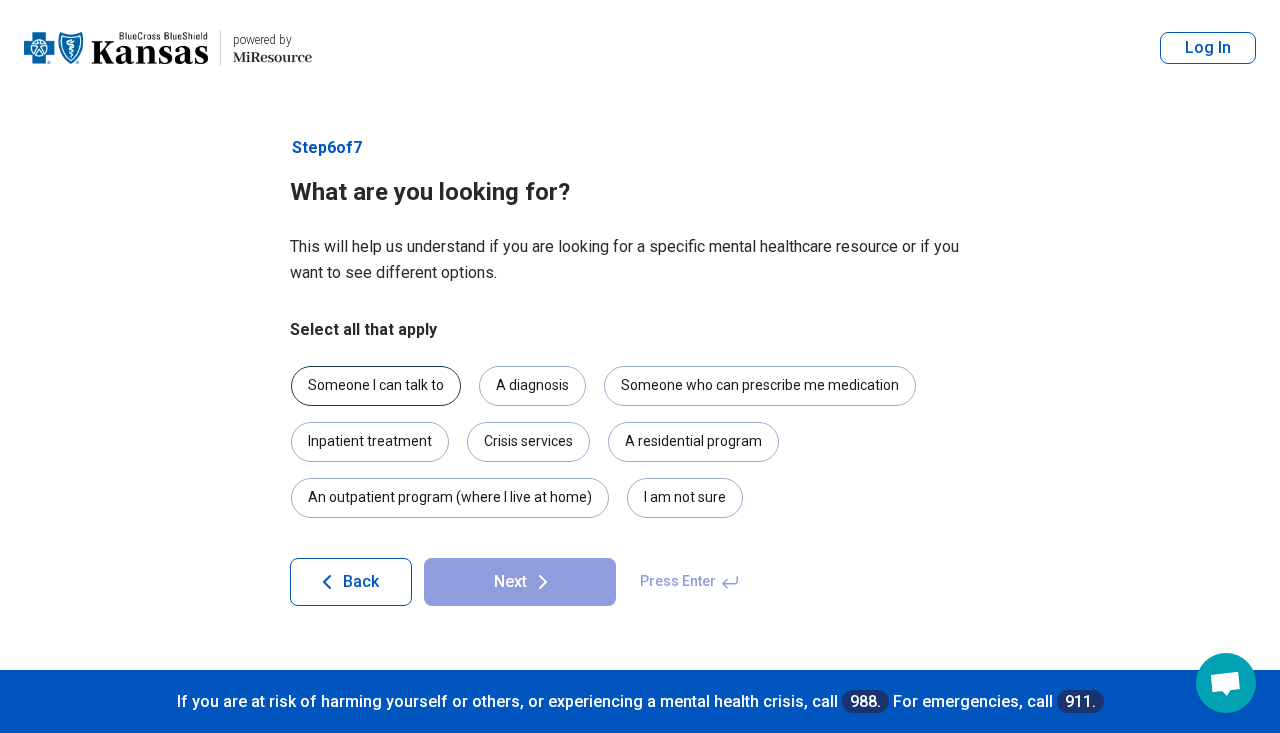 click on "Someone I can talk to" at bounding box center (376, 386) 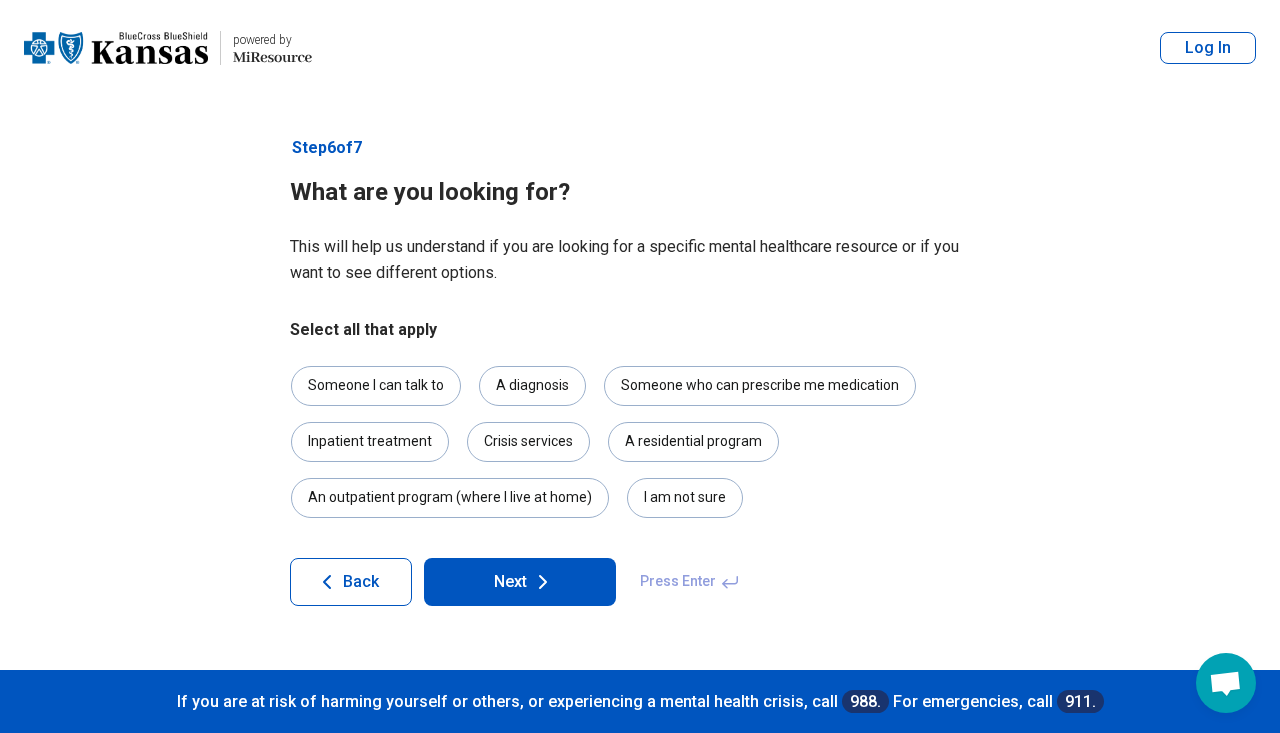 click on "Next" at bounding box center [520, 582] 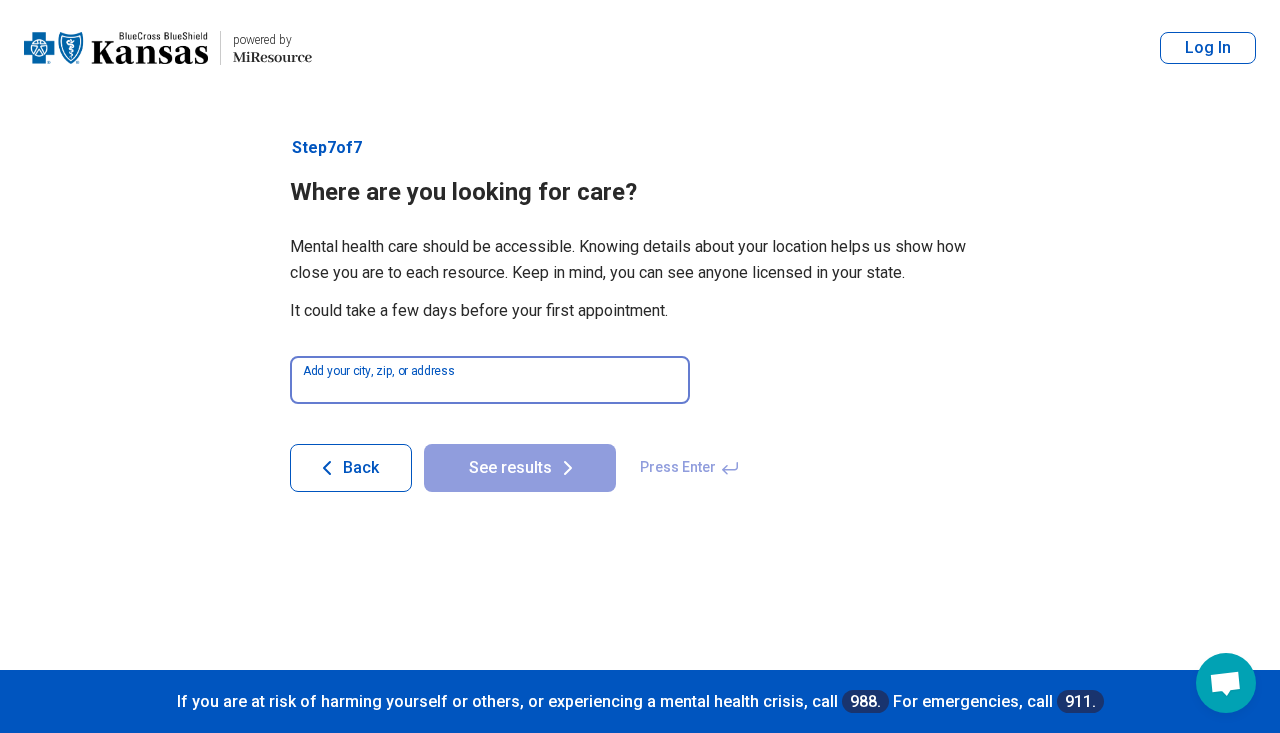 click at bounding box center [490, 380] 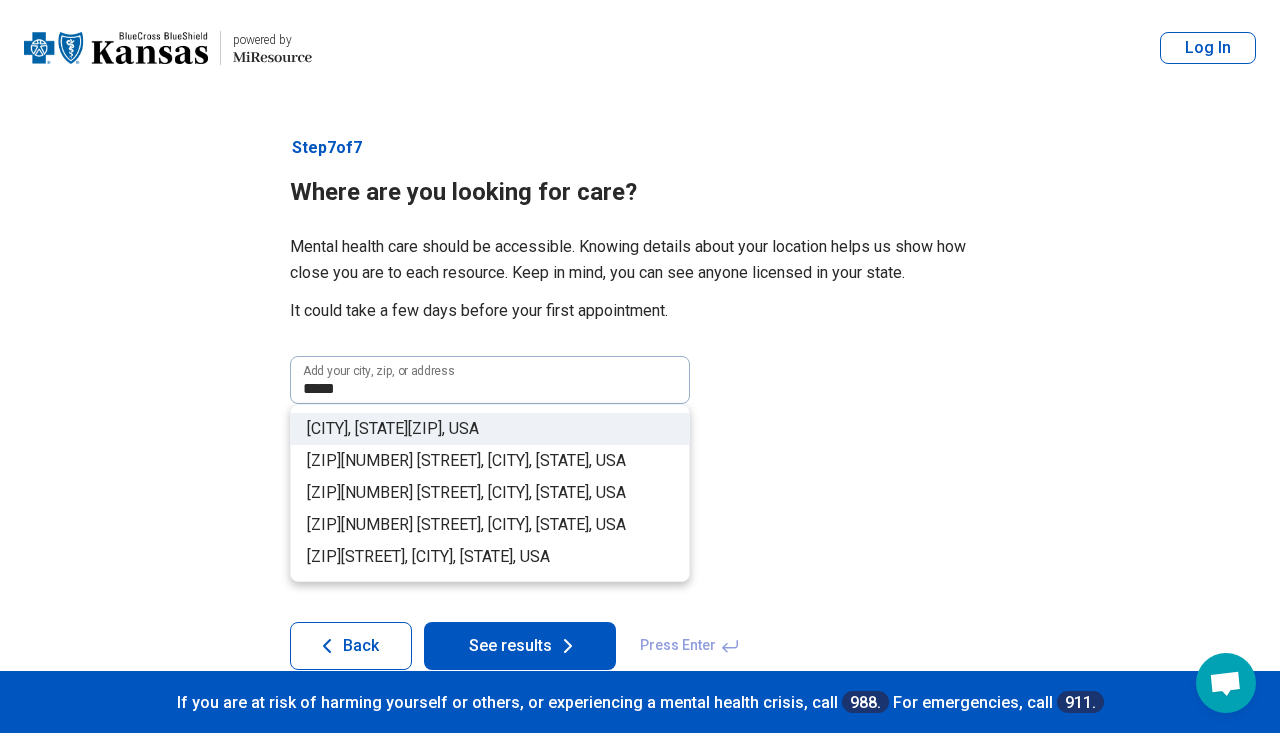 click on "Shawnee, KS" at bounding box center (357, 428) 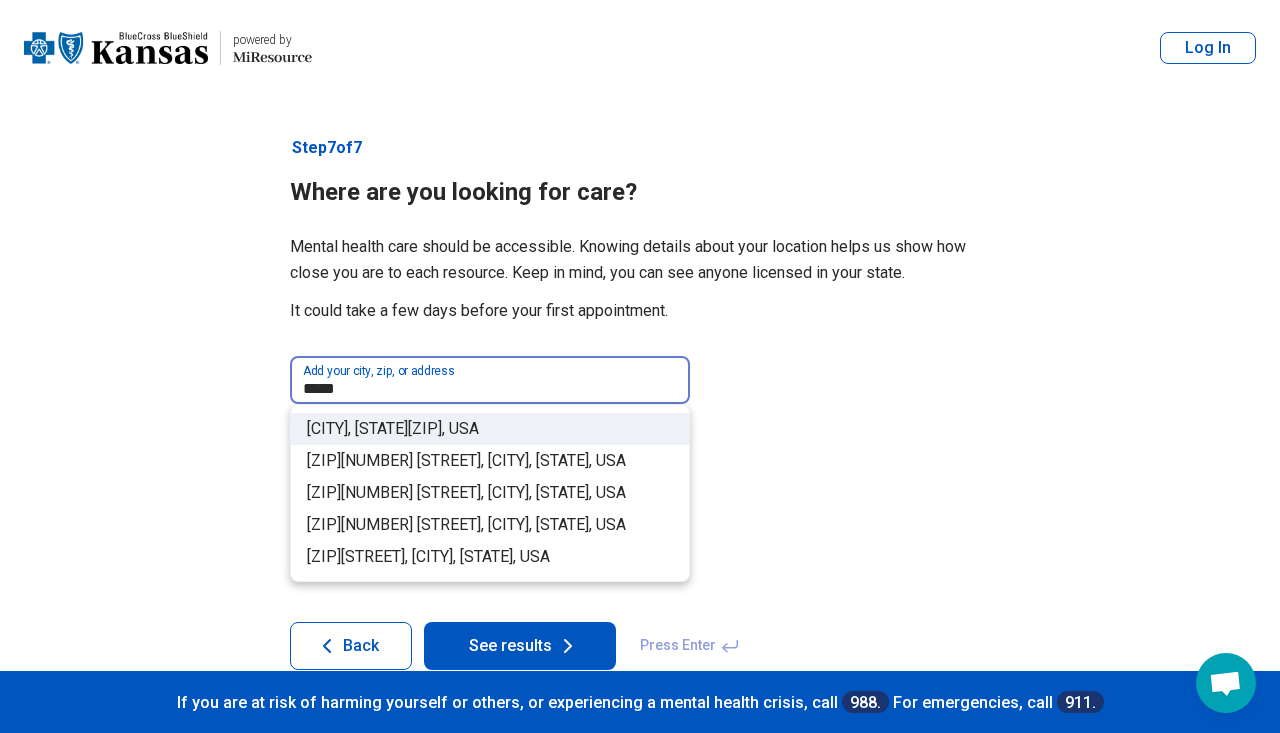 type on "**********" 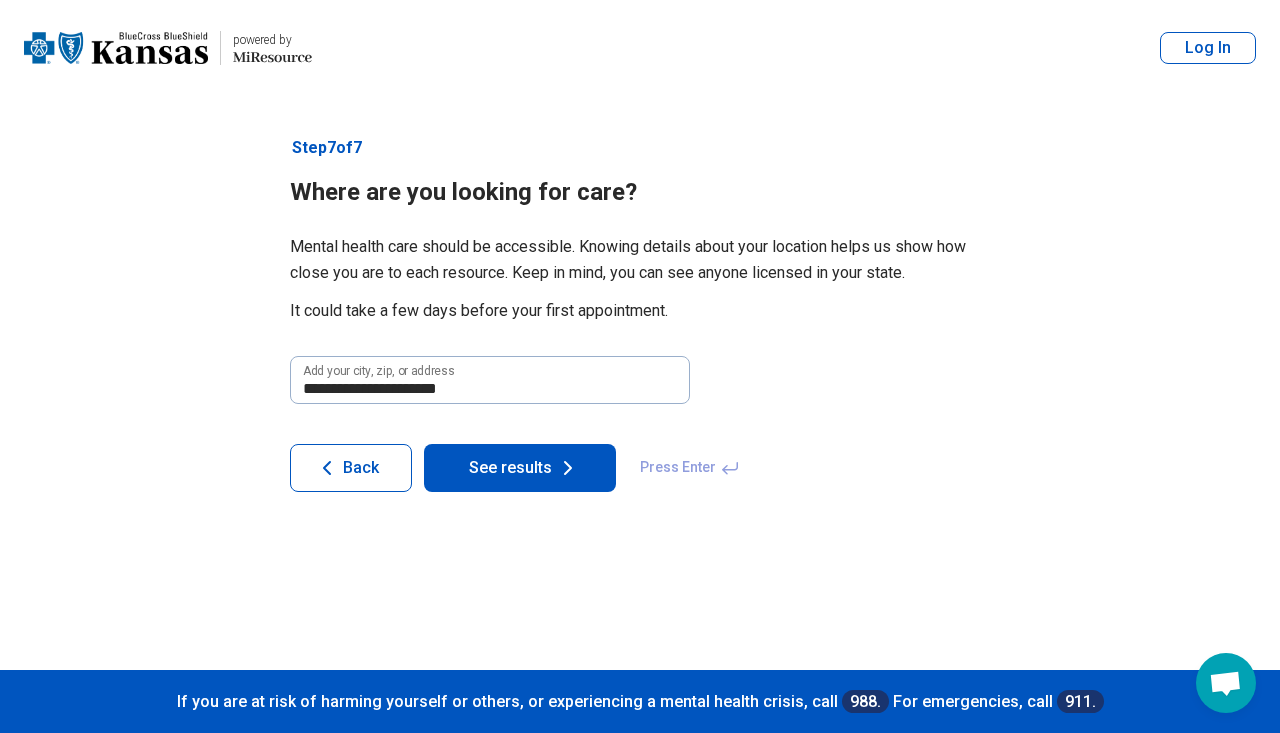 click on "See results" at bounding box center (520, 468) 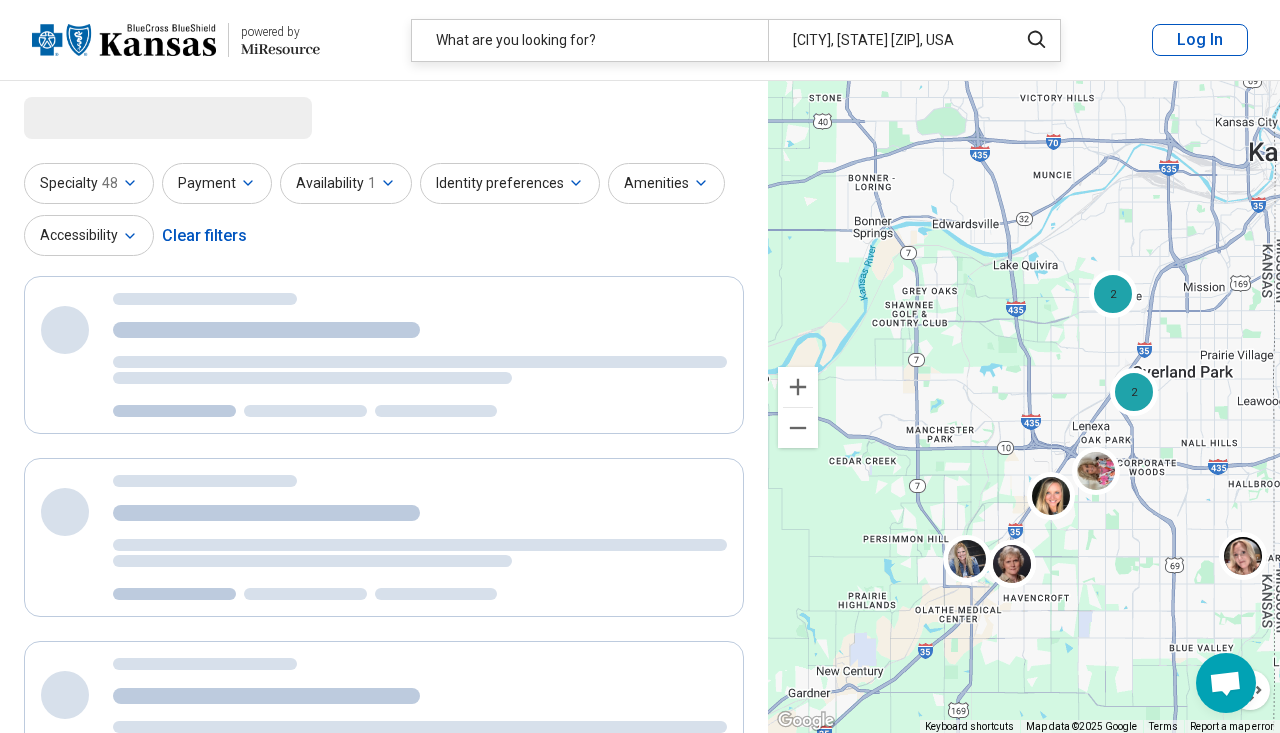 select on "***" 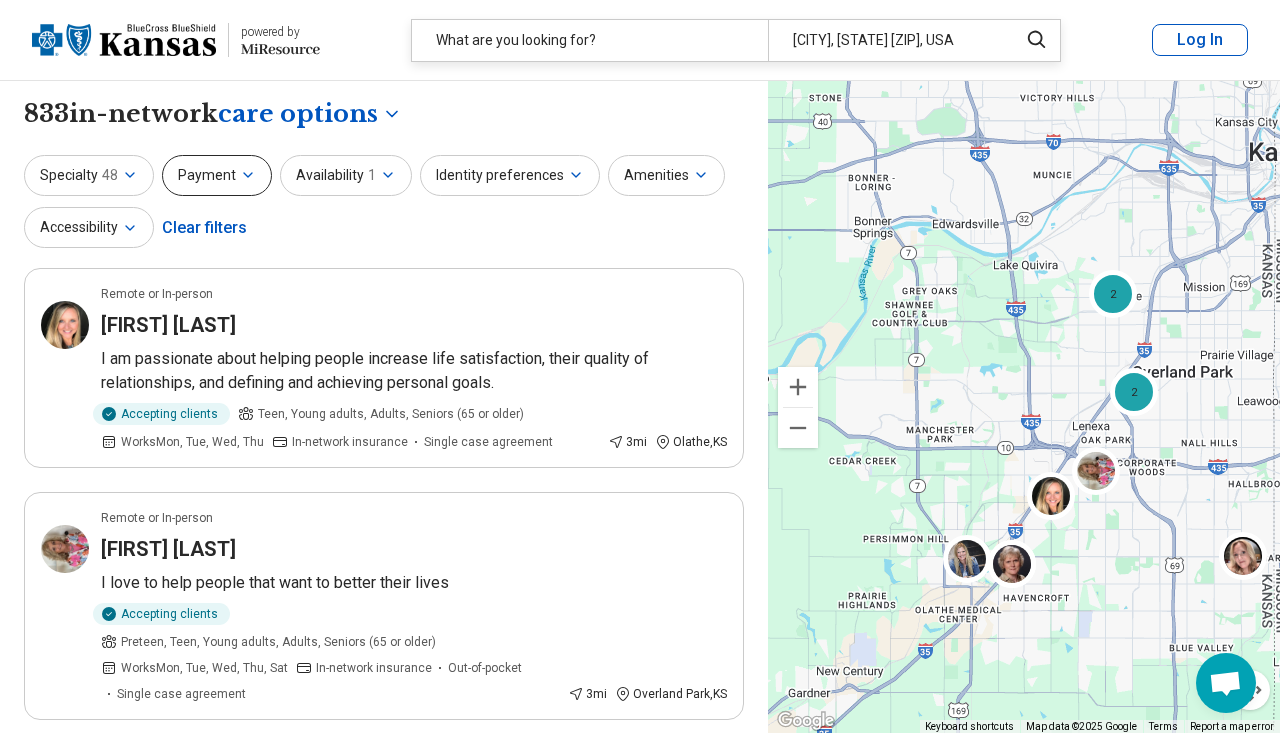 click 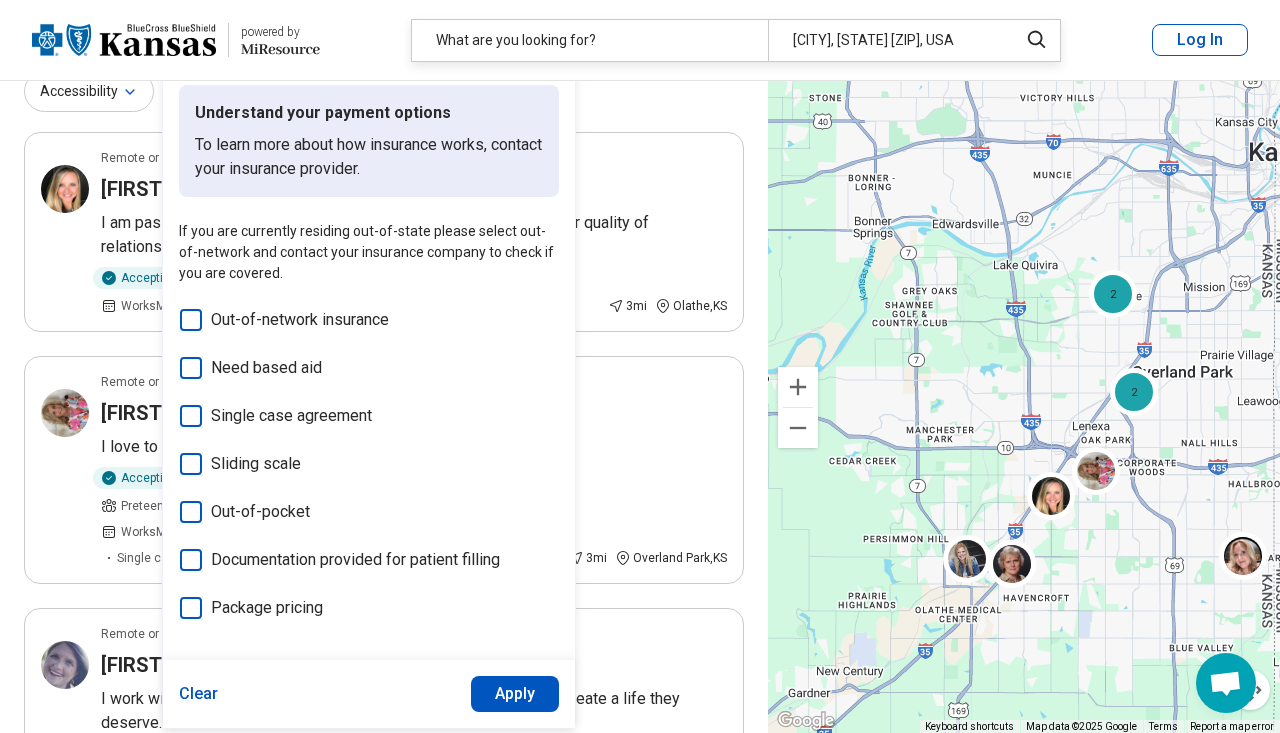 scroll, scrollTop: 142, scrollLeft: 0, axis: vertical 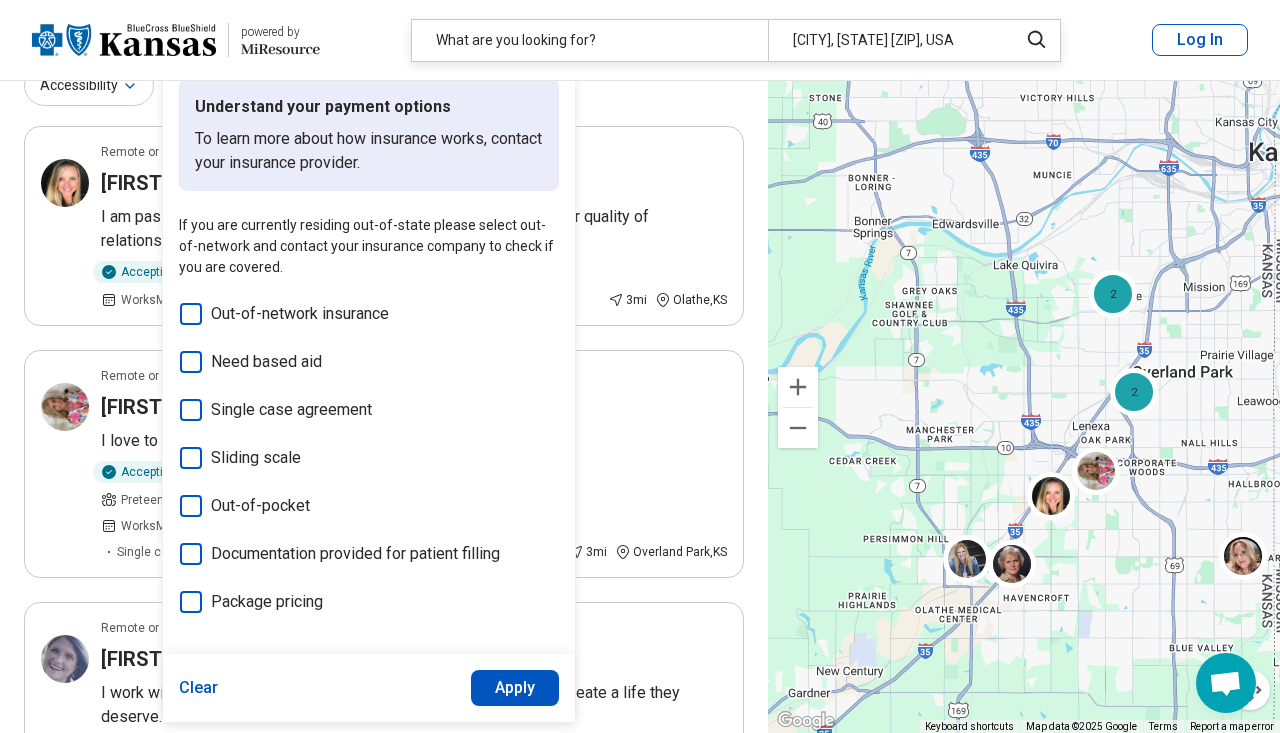 click on "Specialty 48 Payment Understand your payment options To learn more about how insurance works, contact your insurance provider. If you are currently residing out-of-state please select out-of-network and contact your insurance company to check if you are covered. Out-of-network insurance Need based aid Single case agreement Sliding scale Out-of-pocket Documentation provided for patient filling Package pricing Clear Apply Availability 1 Identity preferences Amenities Accessibility Clear filters" at bounding box center [384, 61] 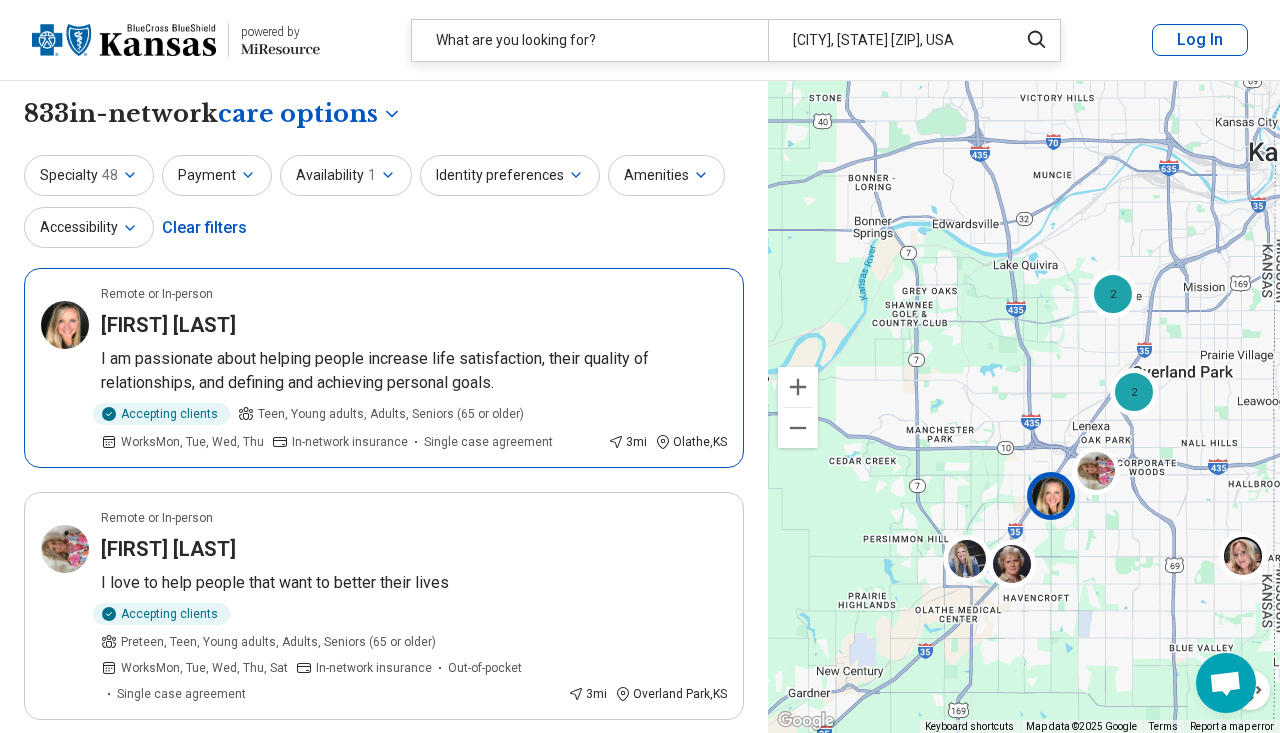 scroll, scrollTop: 0, scrollLeft: 0, axis: both 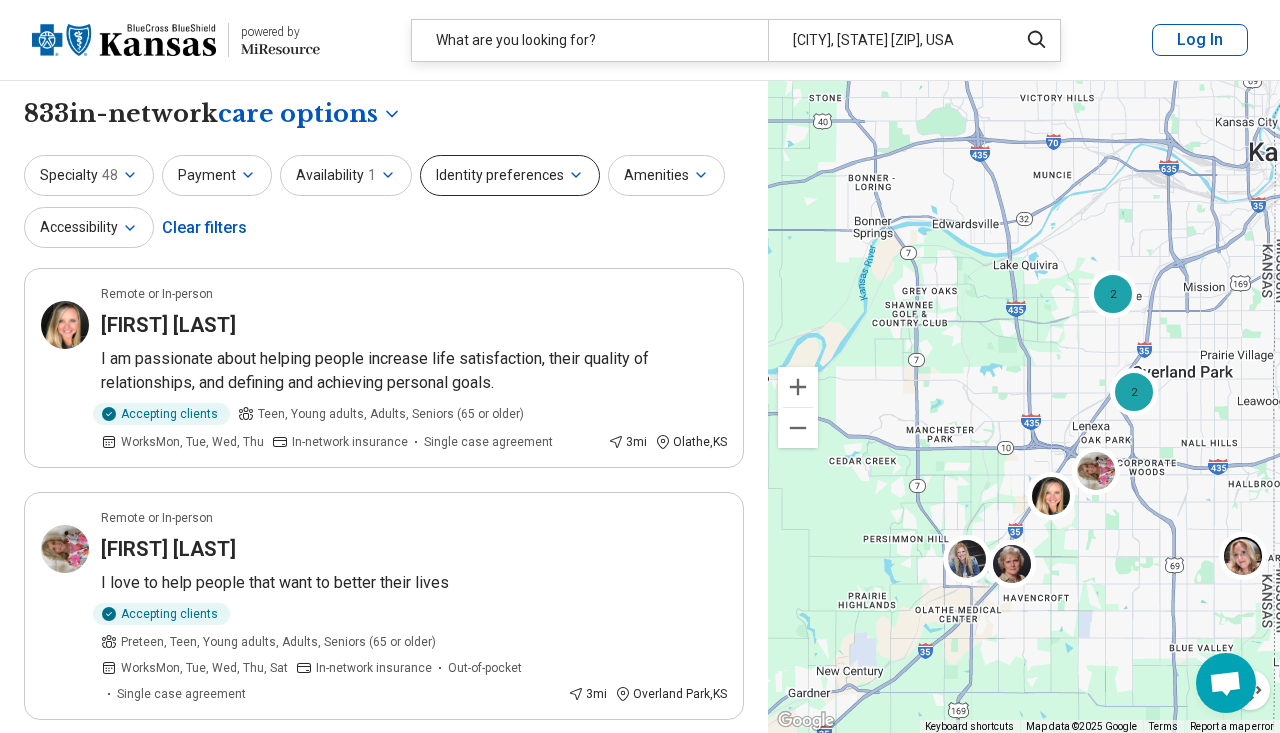 click 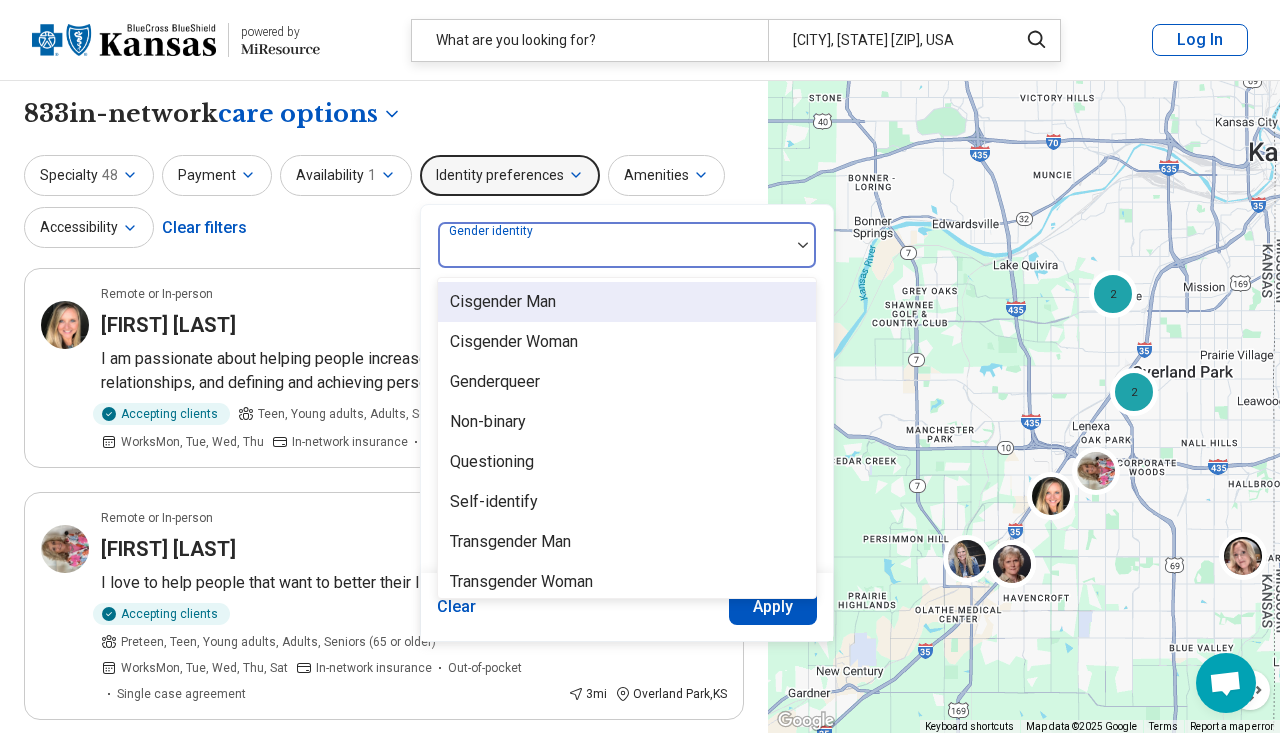 click at bounding box center (803, 245) 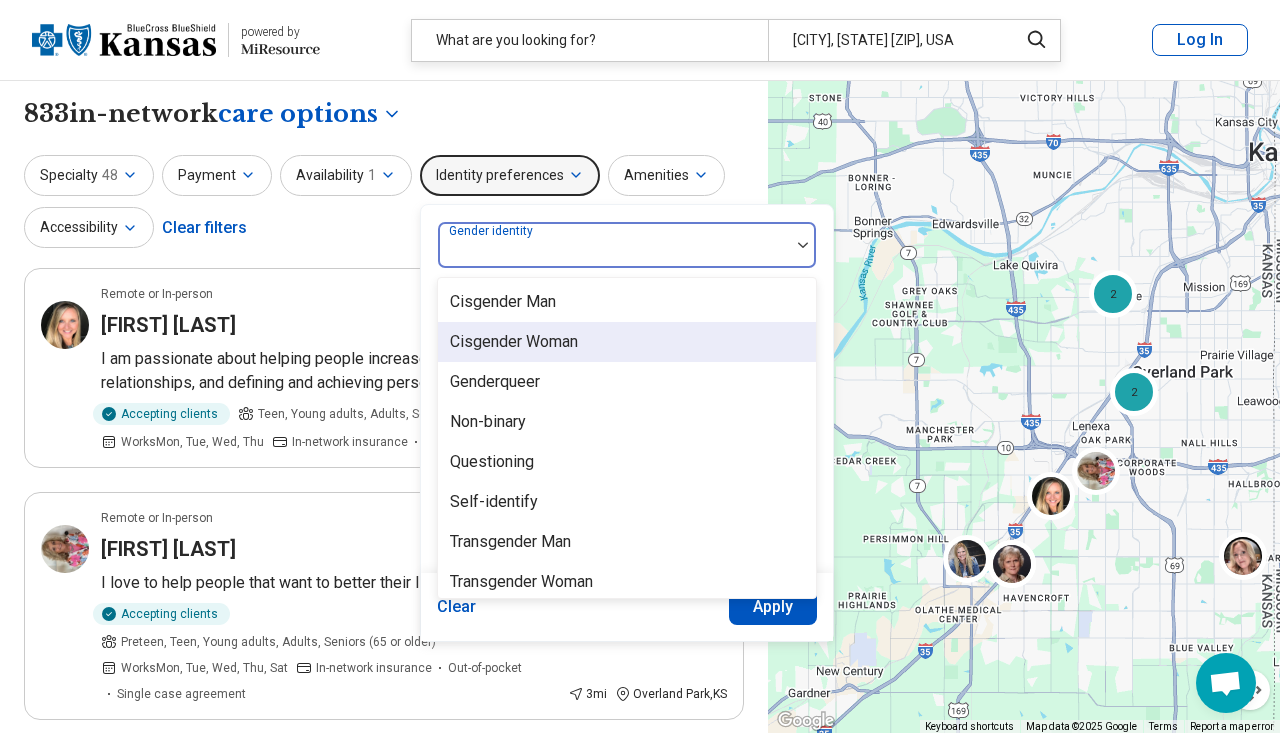 click on "Cisgender Woman" at bounding box center (514, 342) 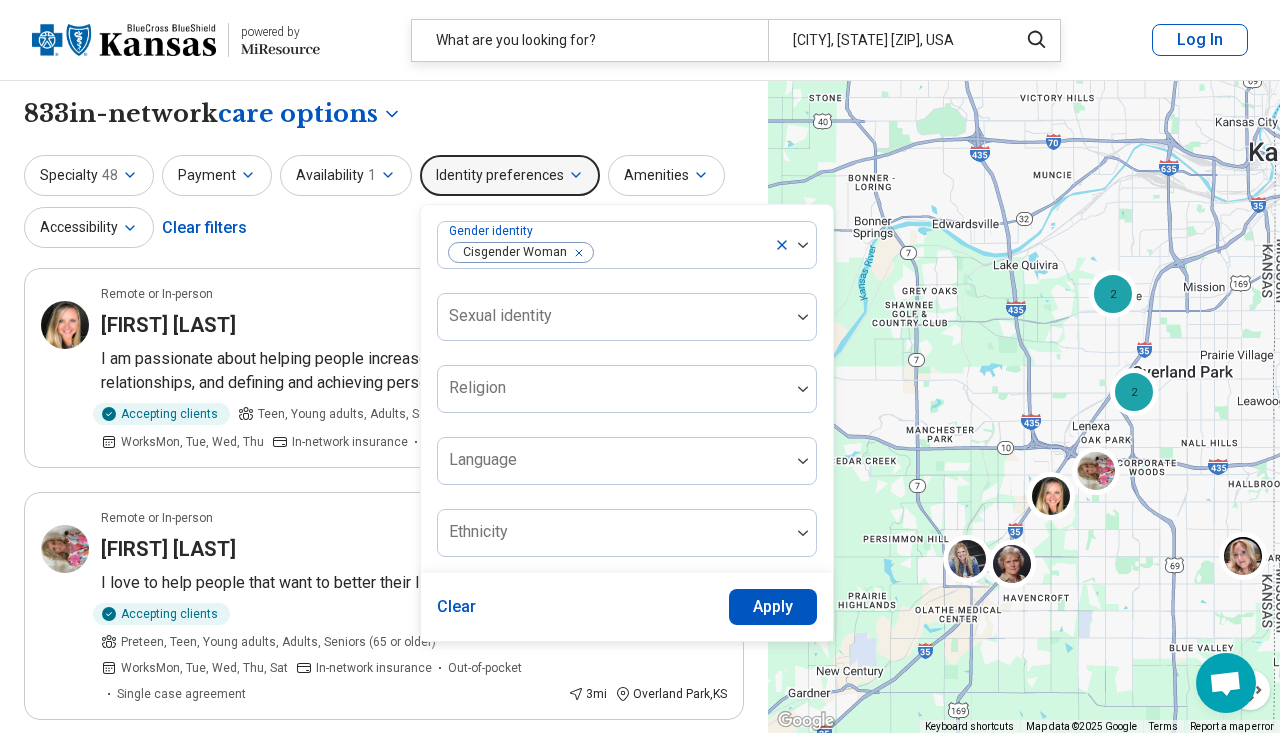 click on "Apply" at bounding box center (773, 607) 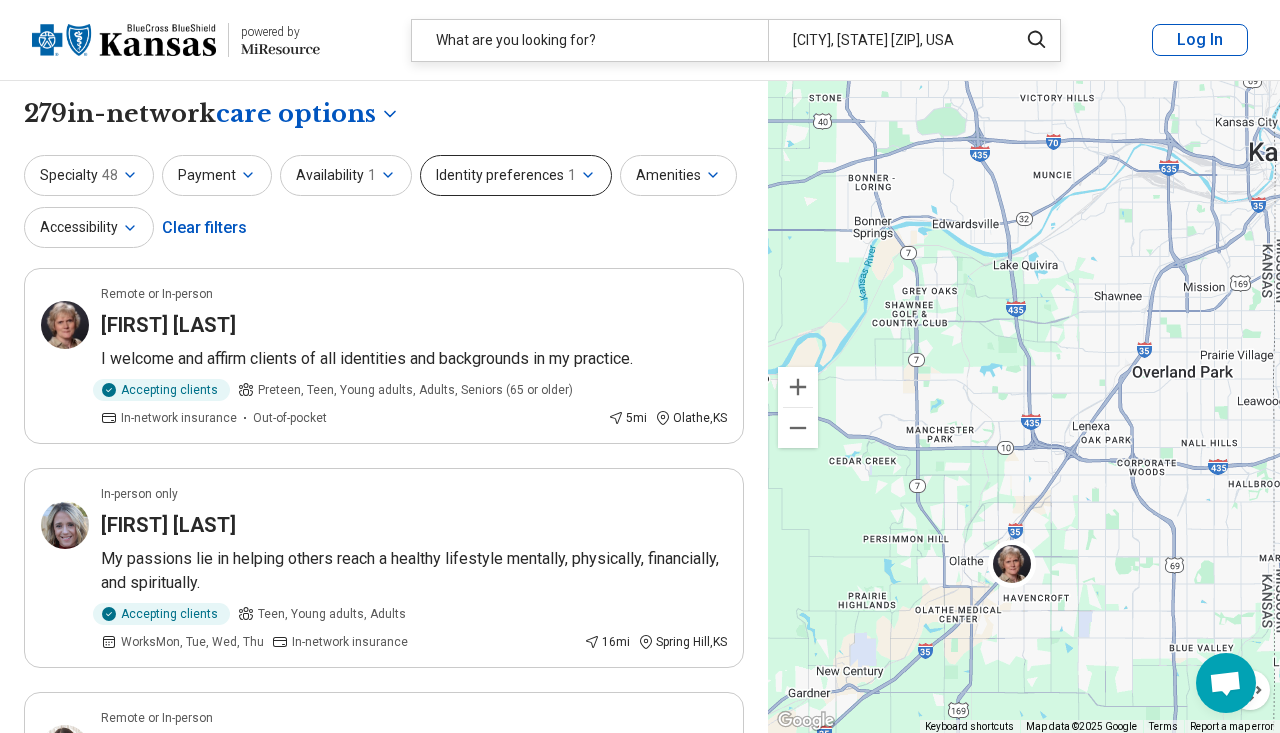 click 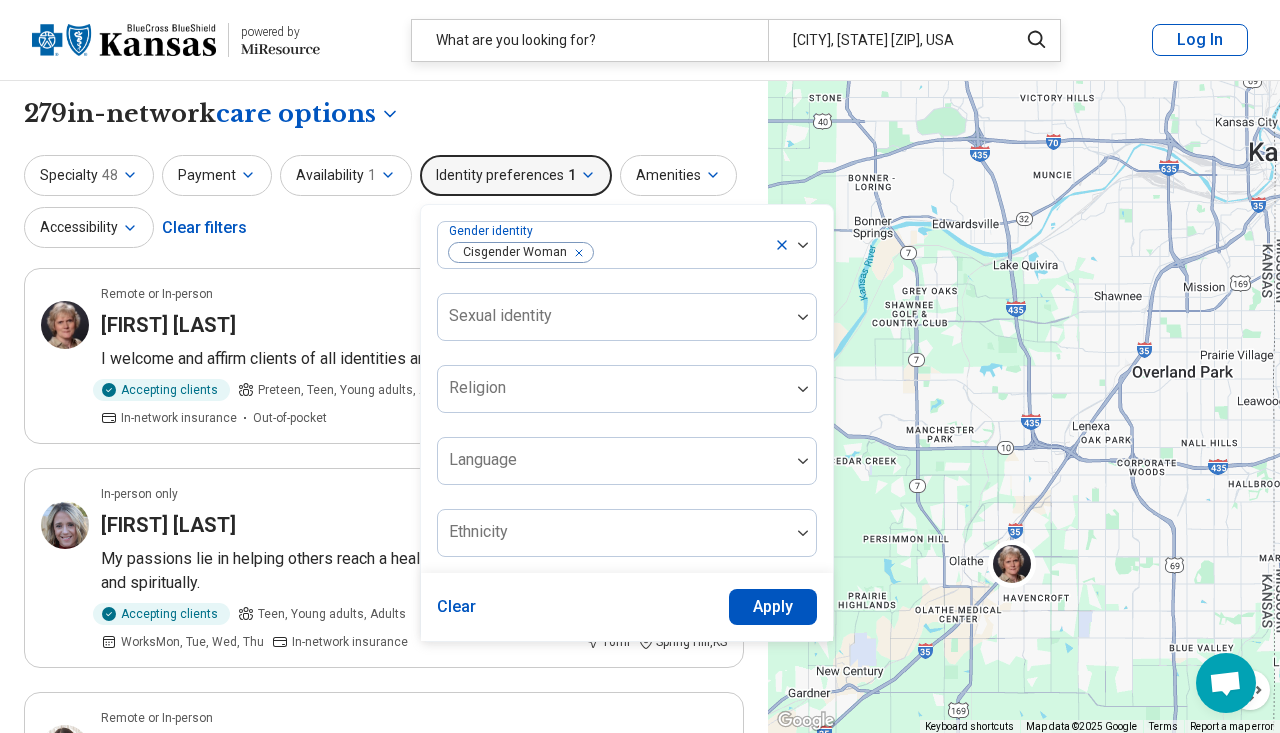 click on "Clear" at bounding box center [457, 607] 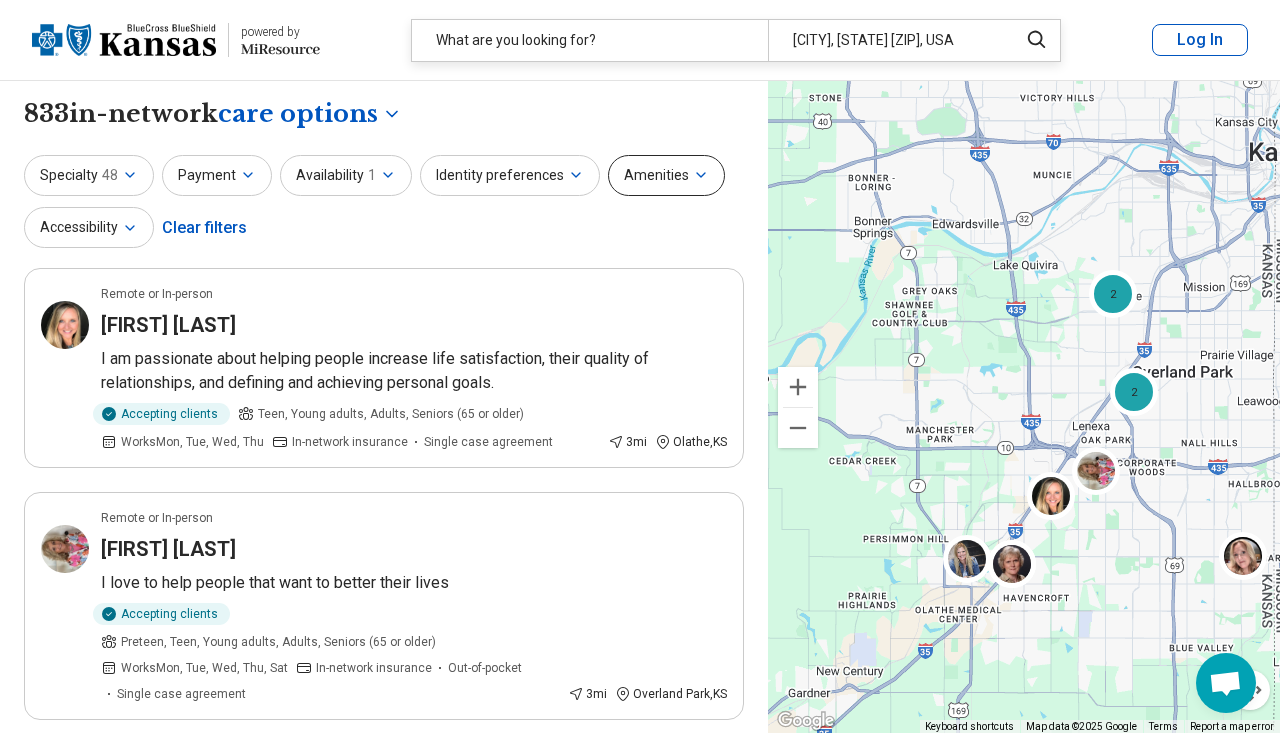 click 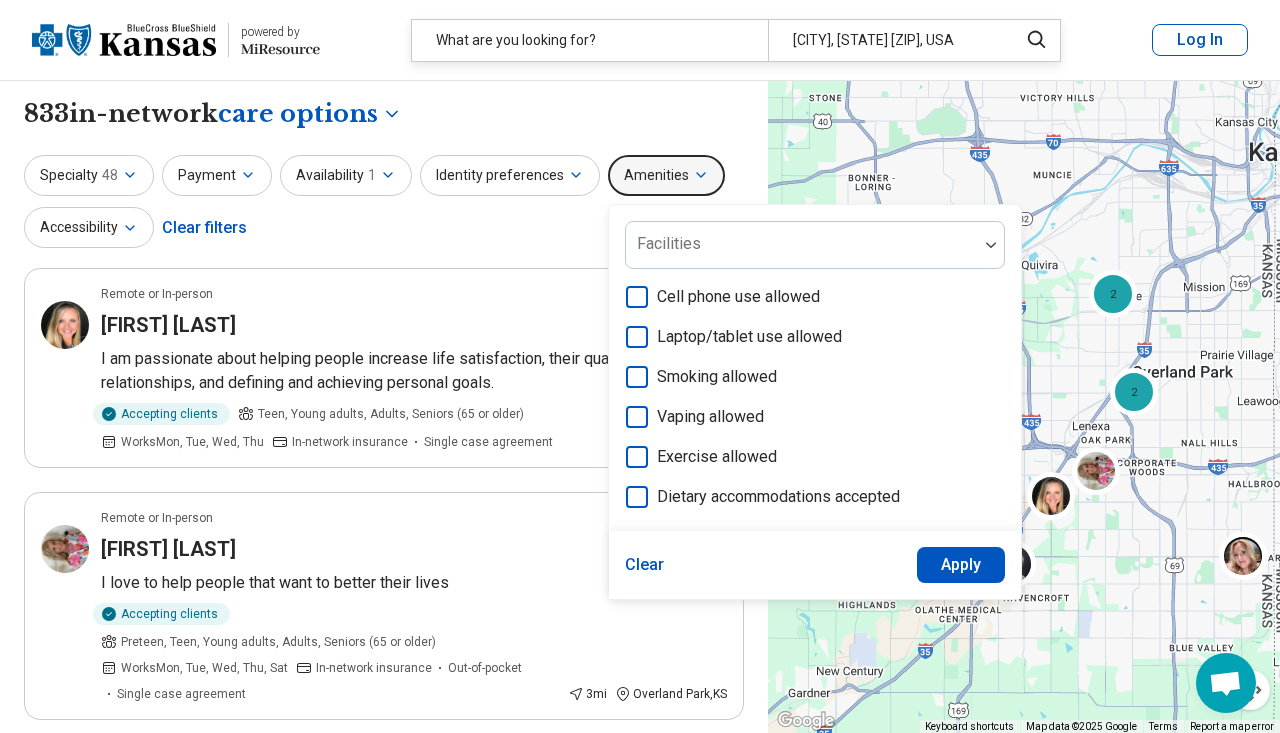 click on "**********" at bounding box center [384, 2490] 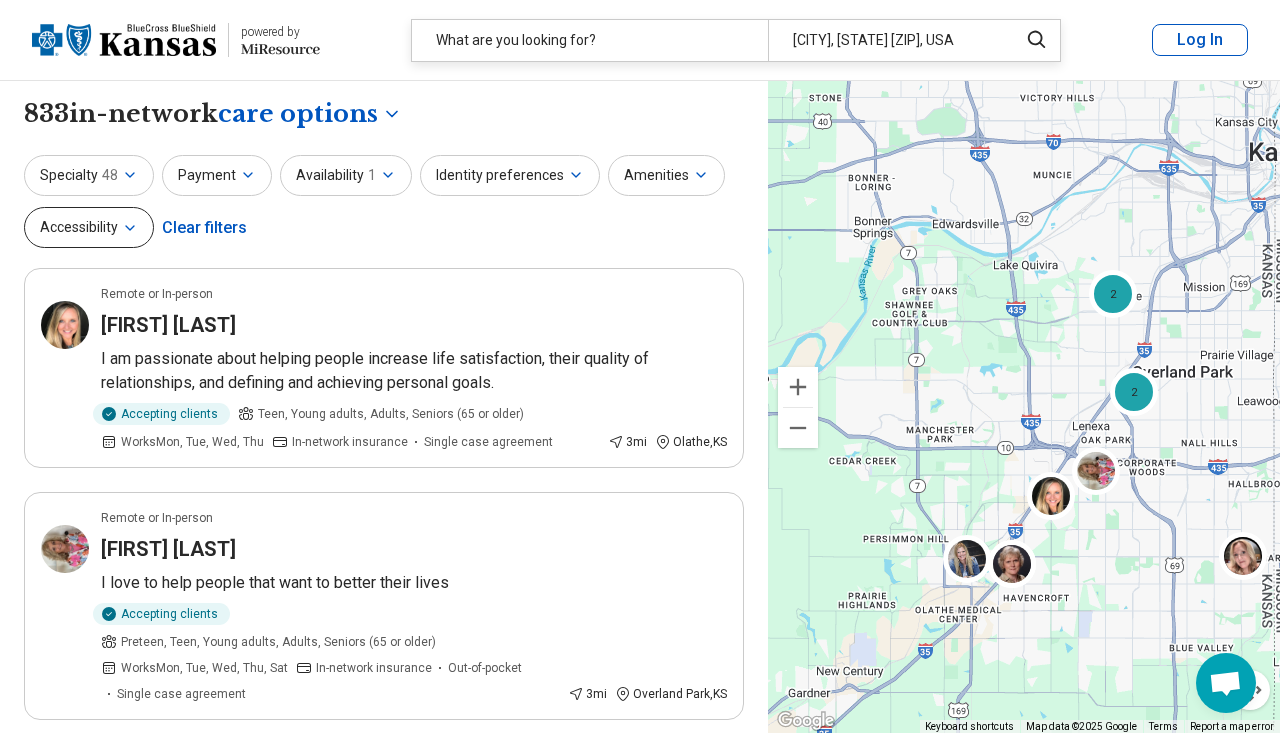 click 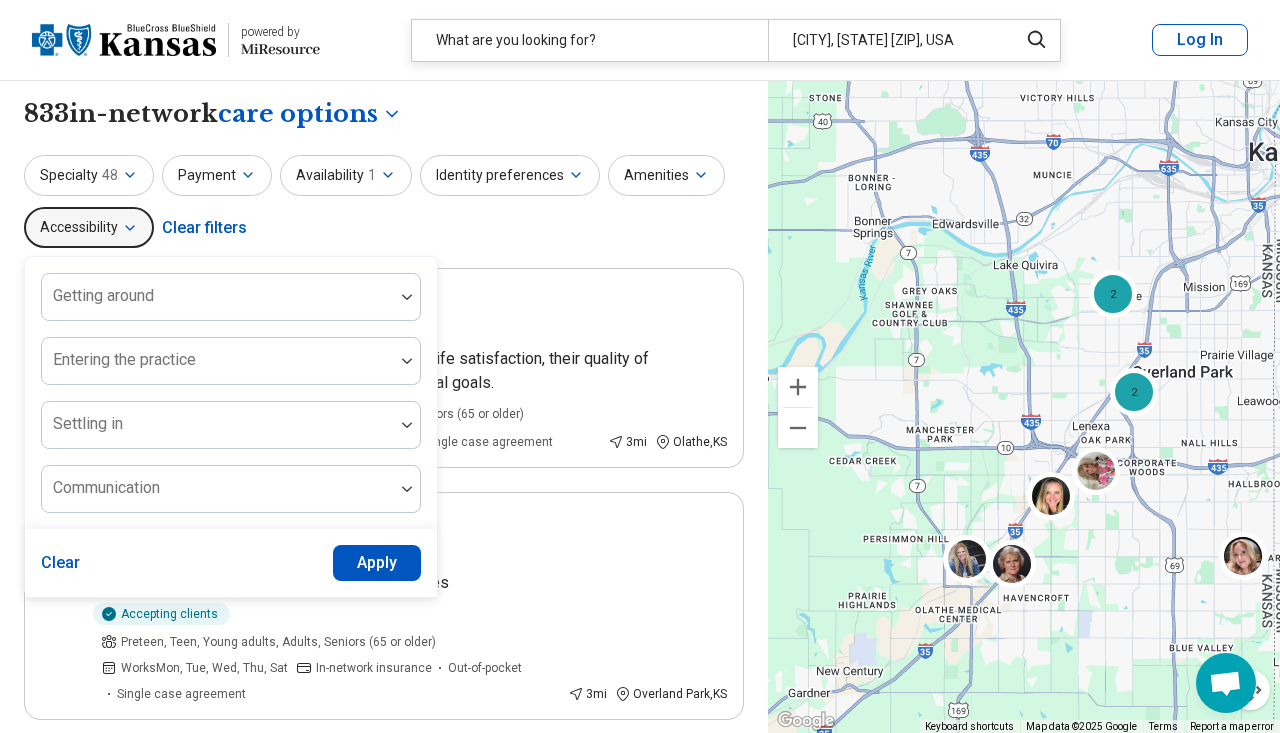 click on "Specialty 48 Payment Availability 1 Identity preferences Amenities Accessibility Getting around Entering the practice Settling in Communication Clear Apply Clear filters" at bounding box center (384, 203) 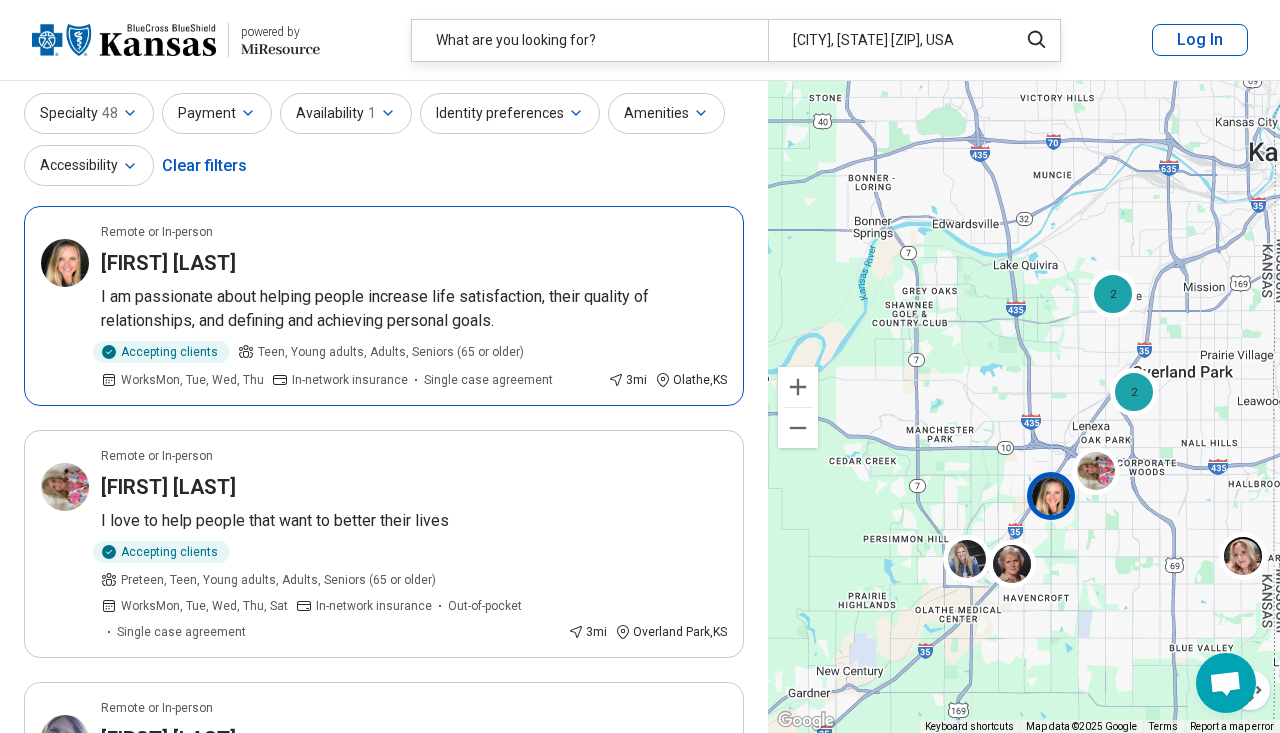 scroll, scrollTop: 63, scrollLeft: 0, axis: vertical 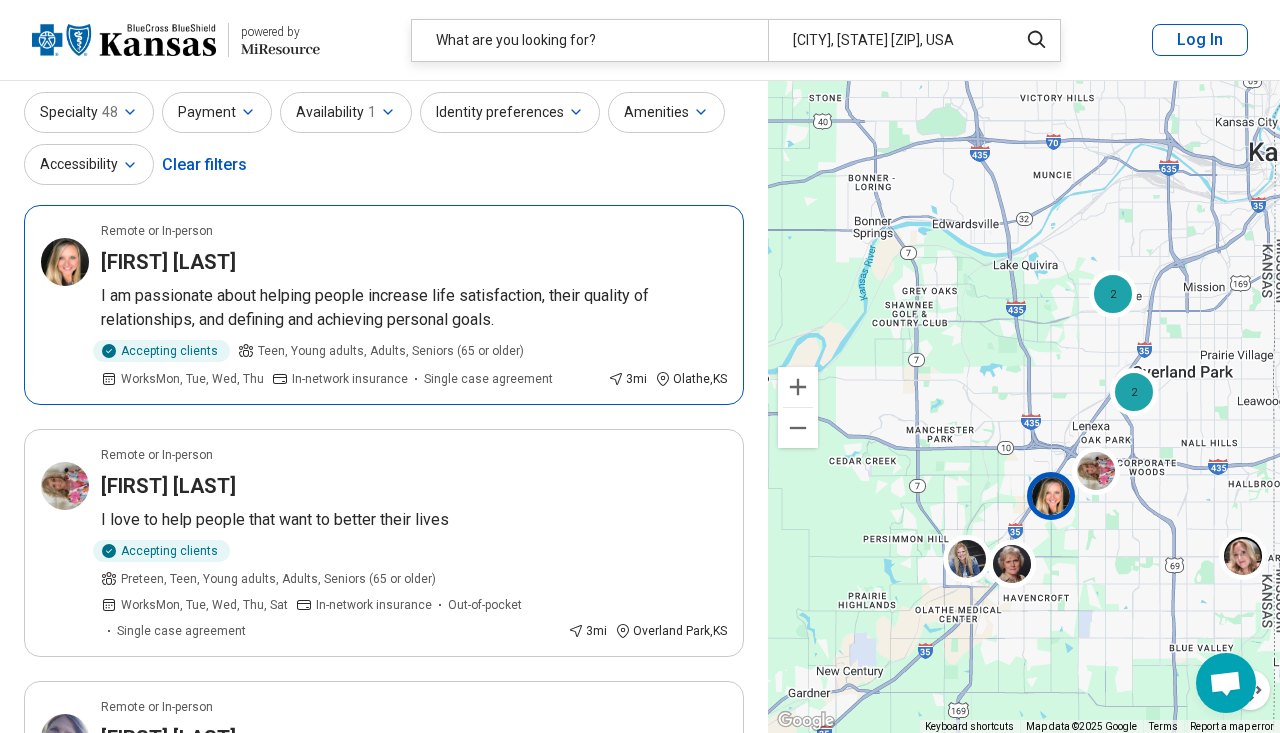 click on "Angela Hullinger" at bounding box center [168, 262] 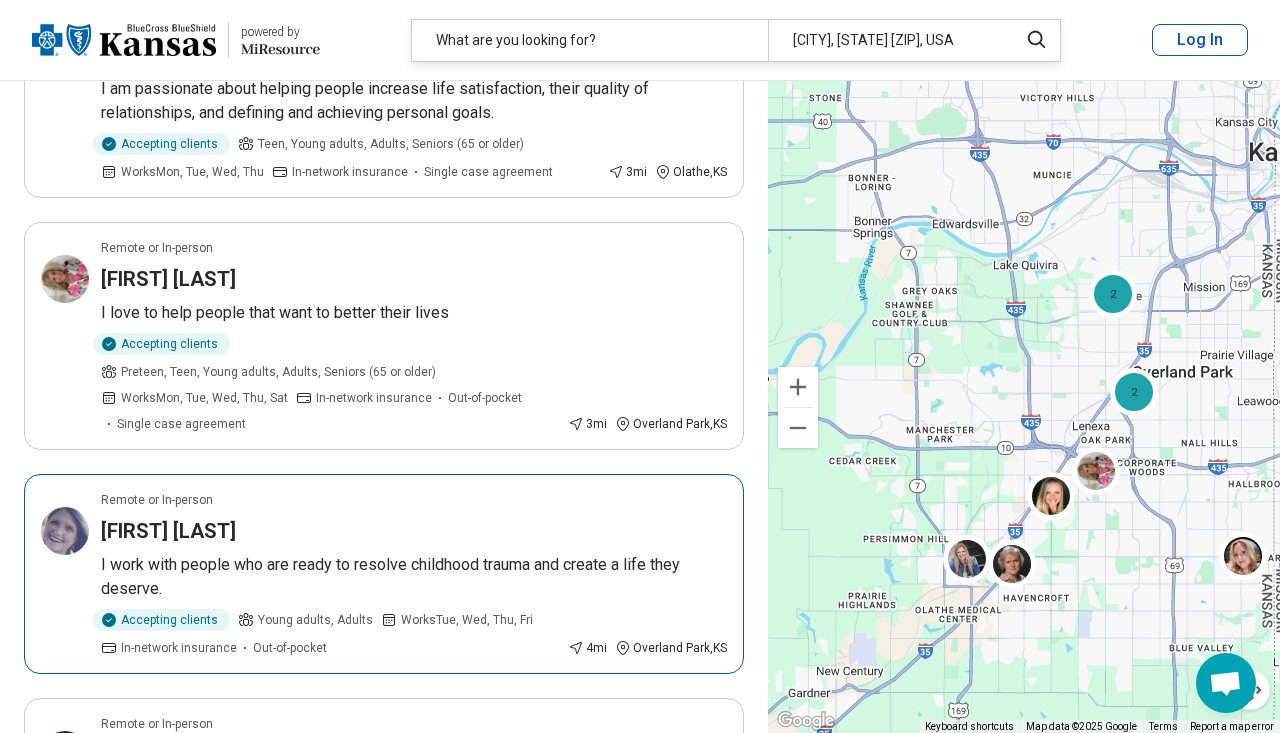 scroll, scrollTop: 272, scrollLeft: 0, axis: vertical 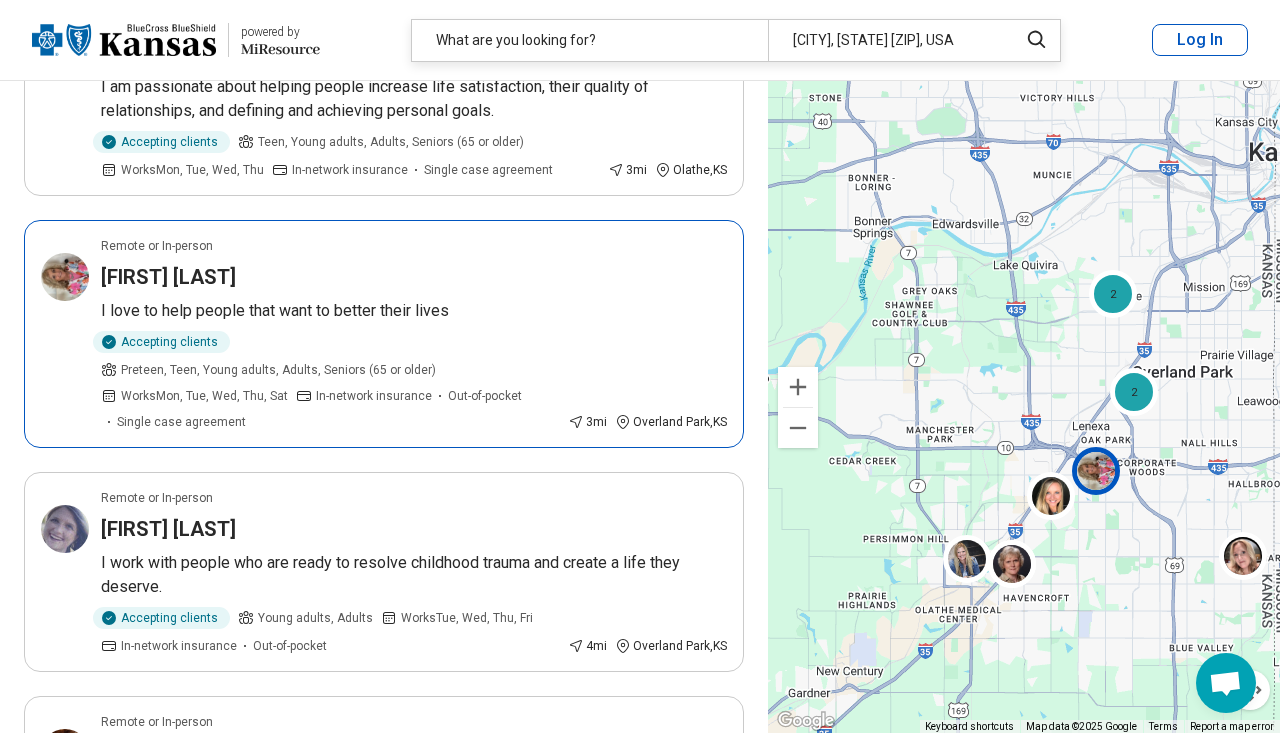 click on "[FIRST] [LAST]" at bounding box center [168, 277] 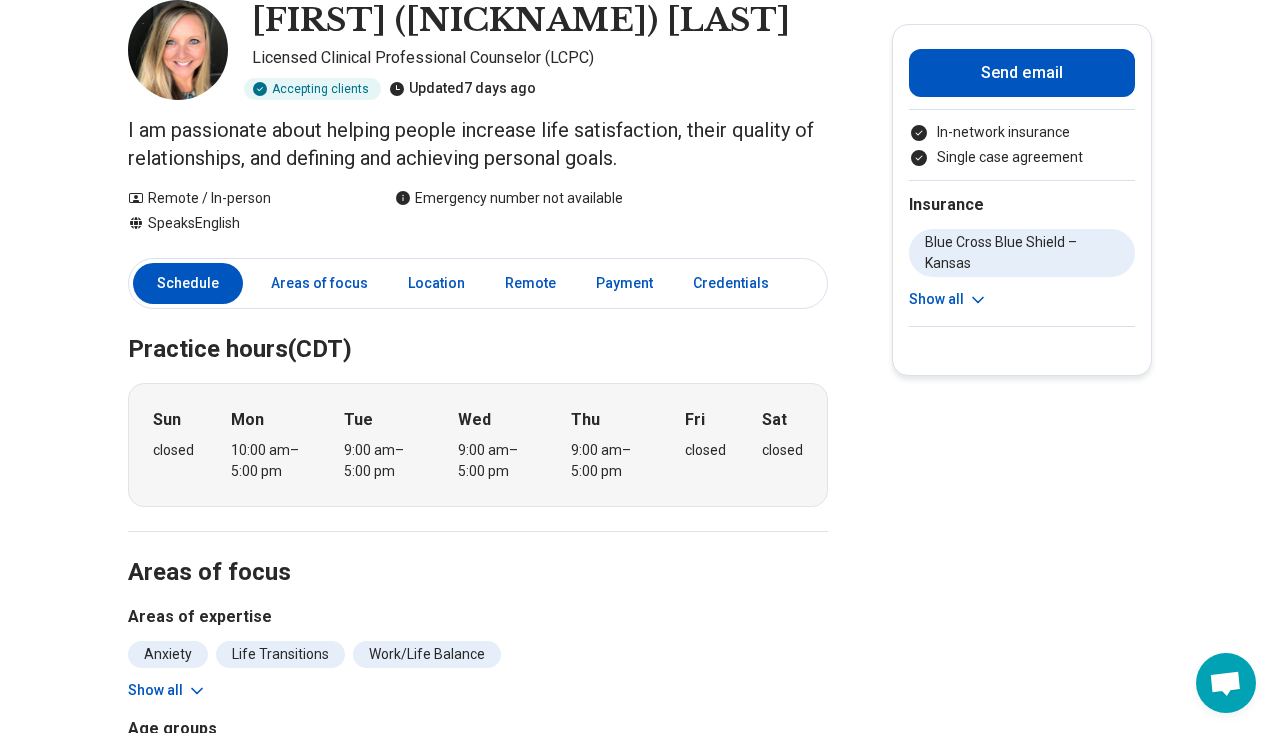 scroll, scrollTop: 98, scrollLeft: 0, axis: vertical 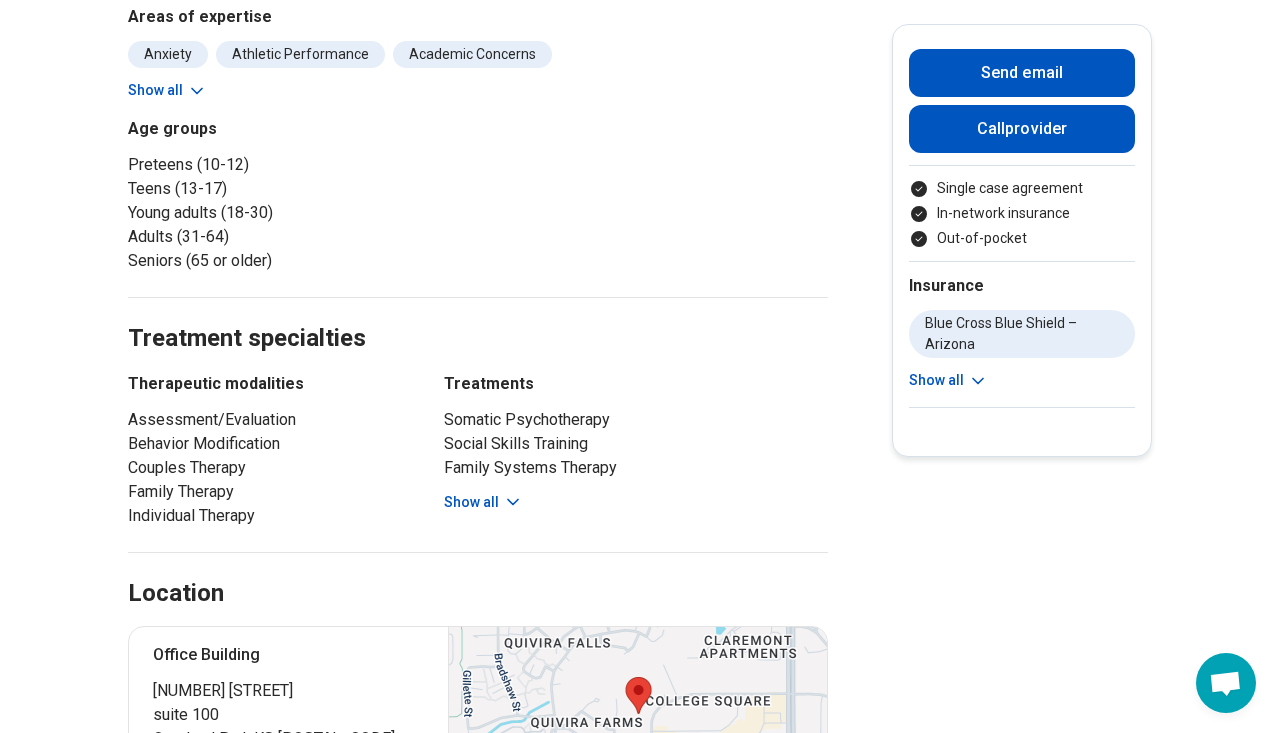 click on "Show all" at bounding box center (483, 502) 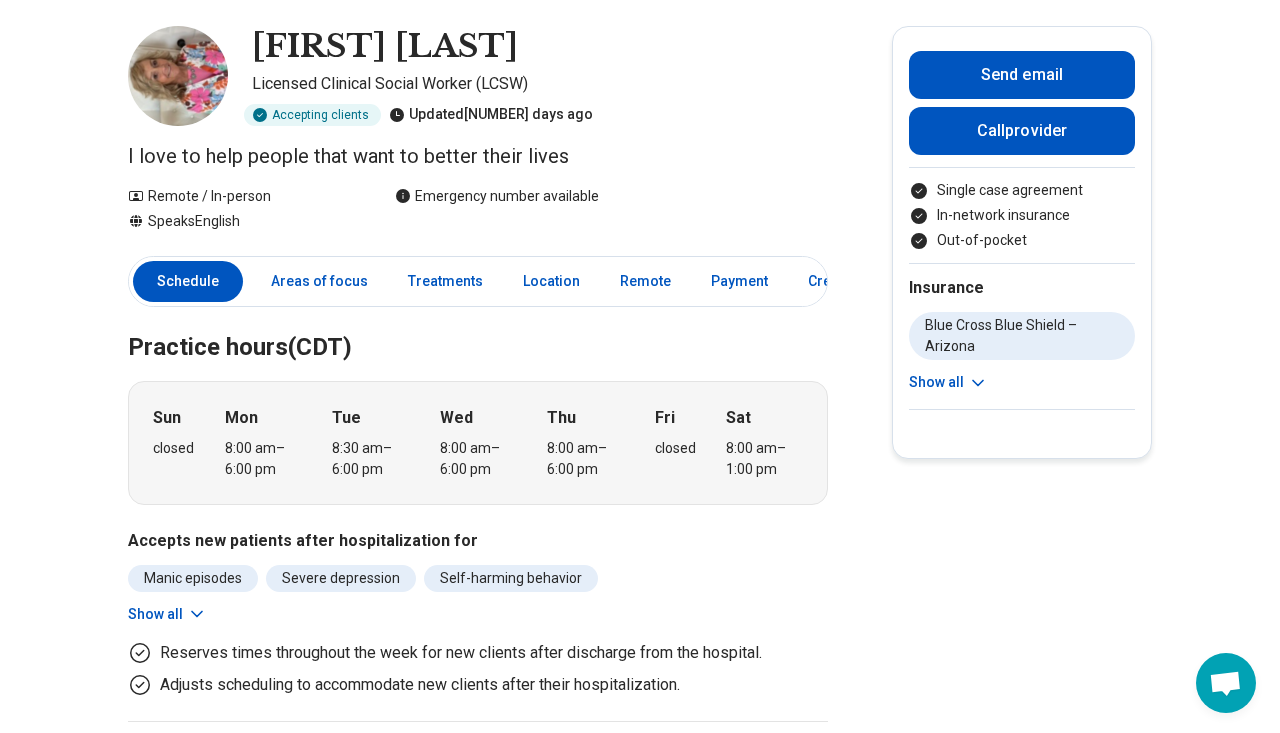 scroll, scrollTop: 128, scrollLeft: 0, axis: vertical 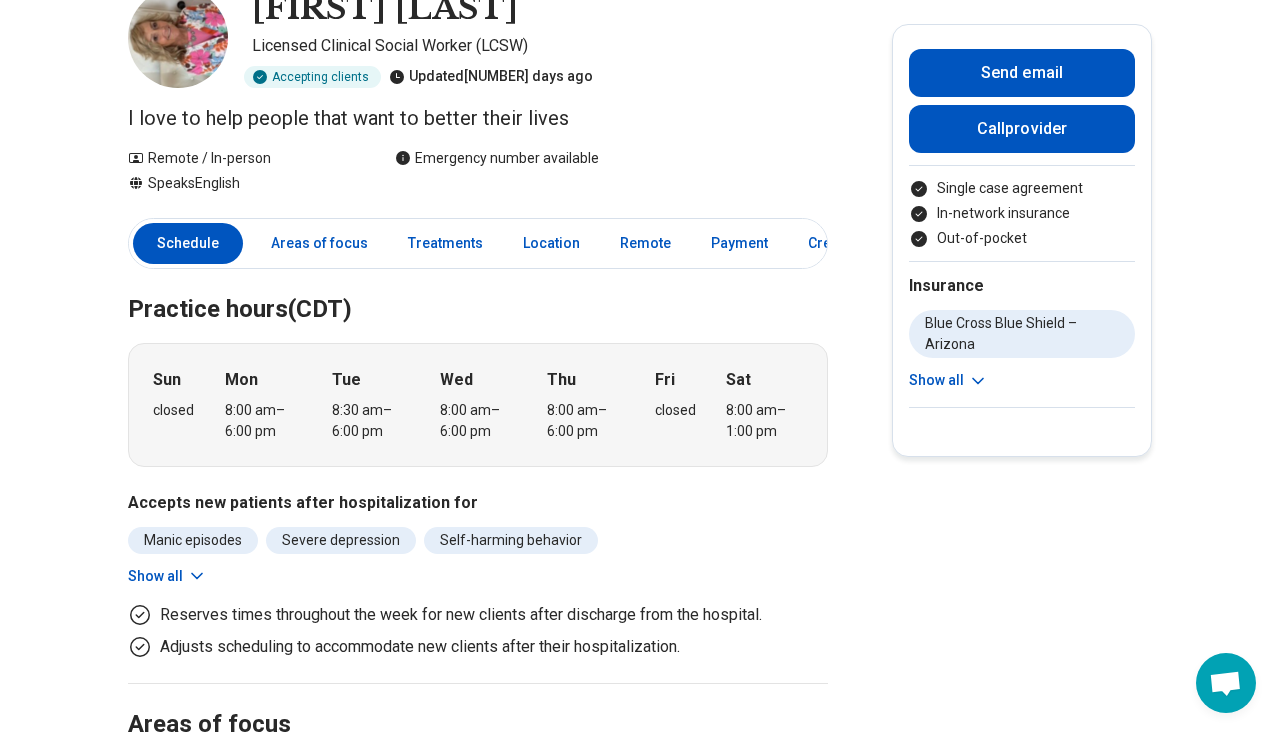 click 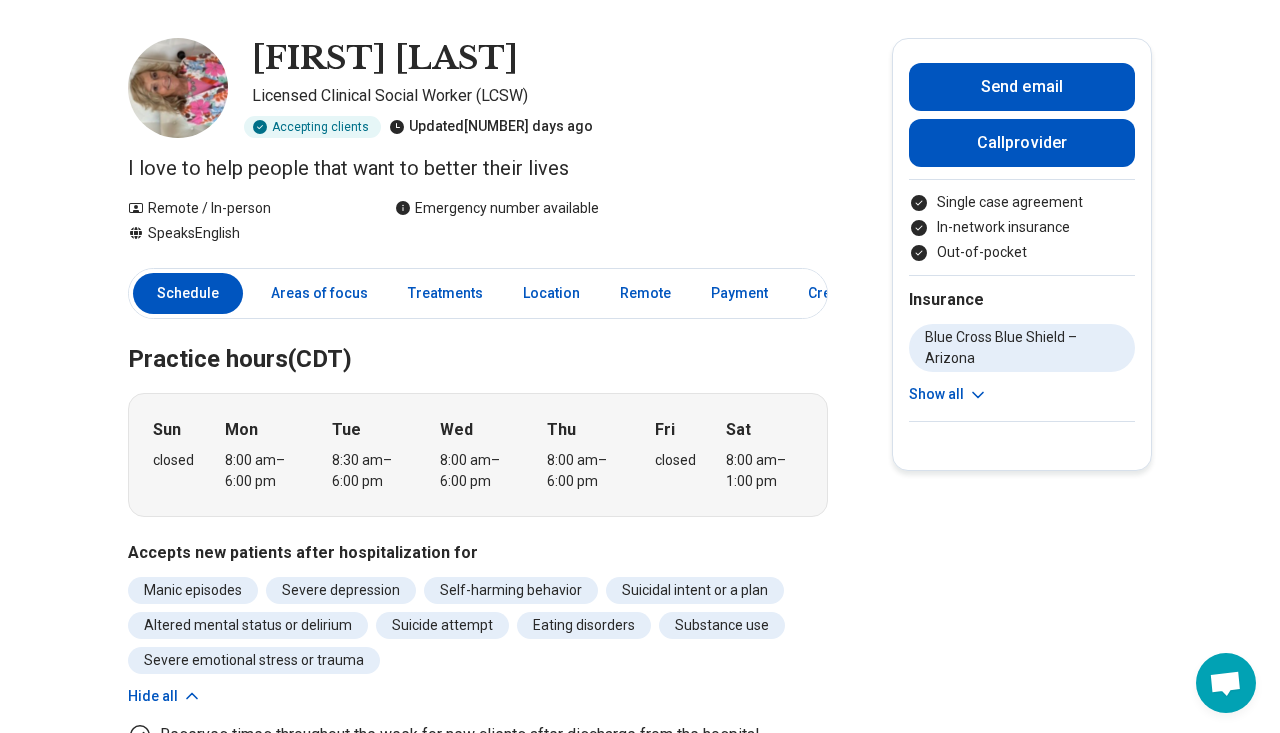 scroll, scrollTop: 72, scrollLeft: 0, axis: vertical 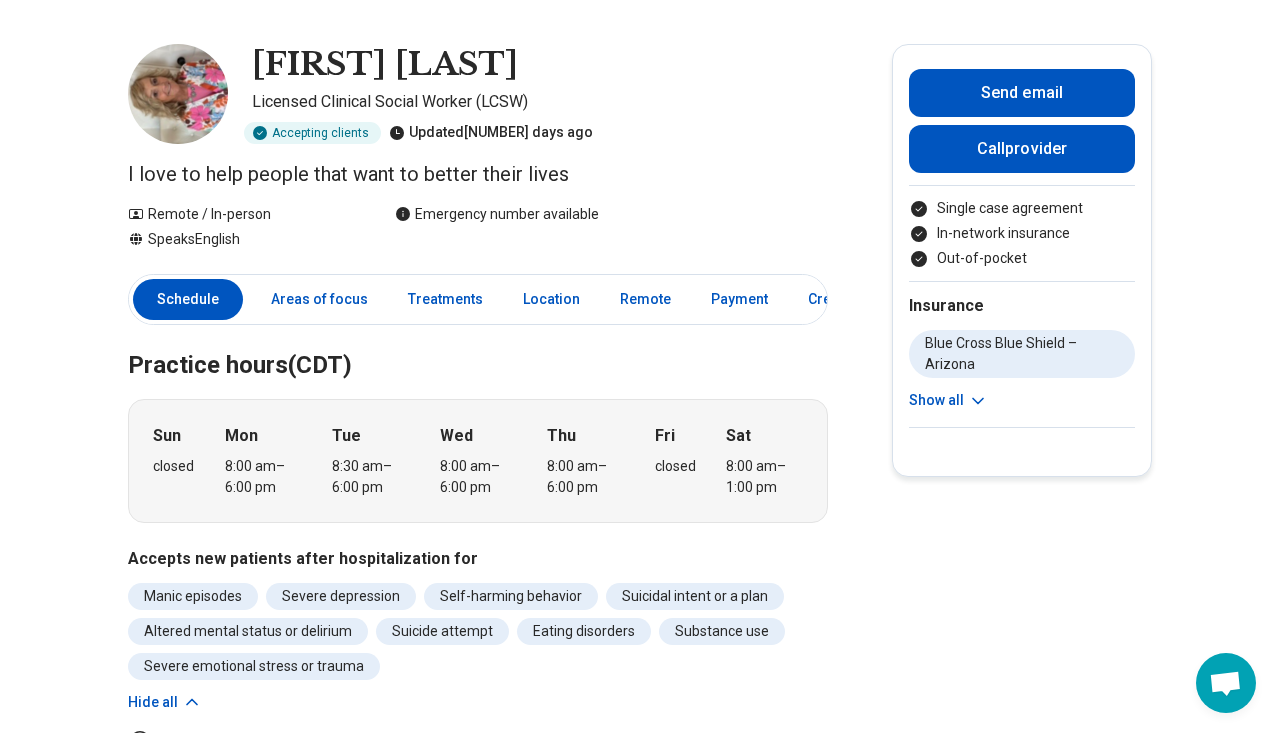 click 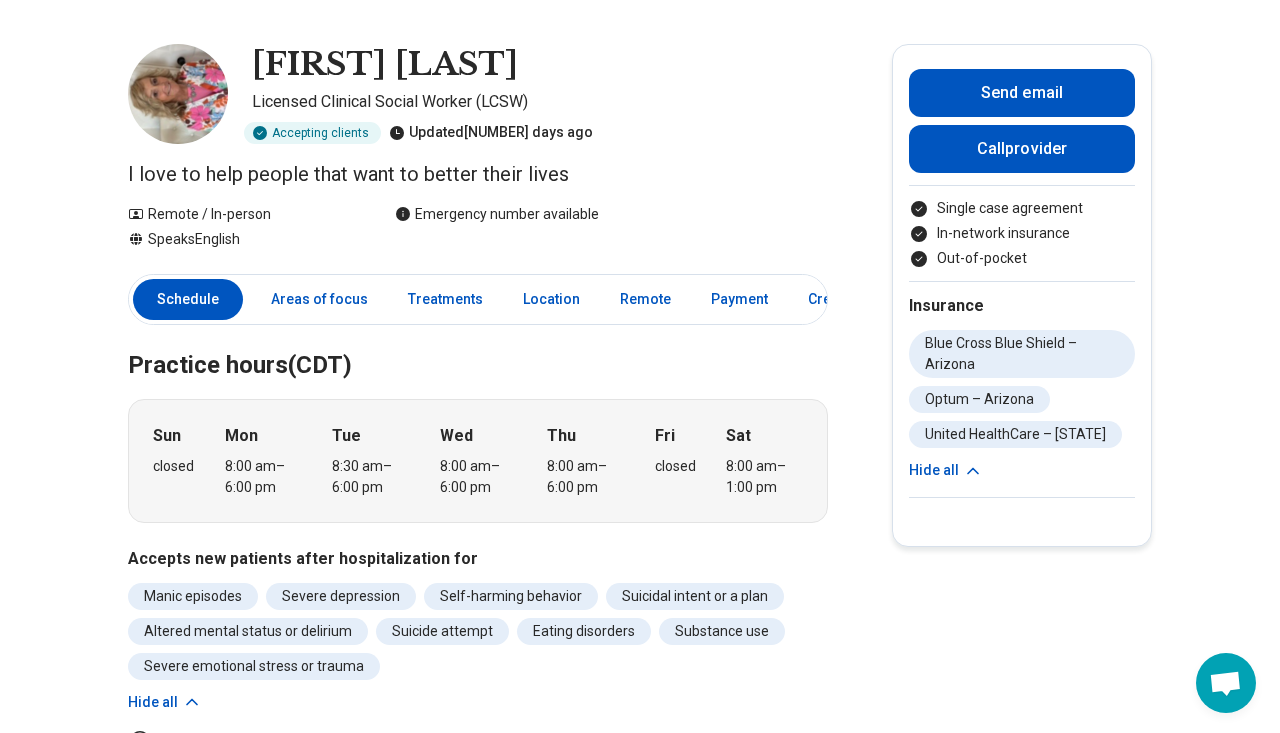 click 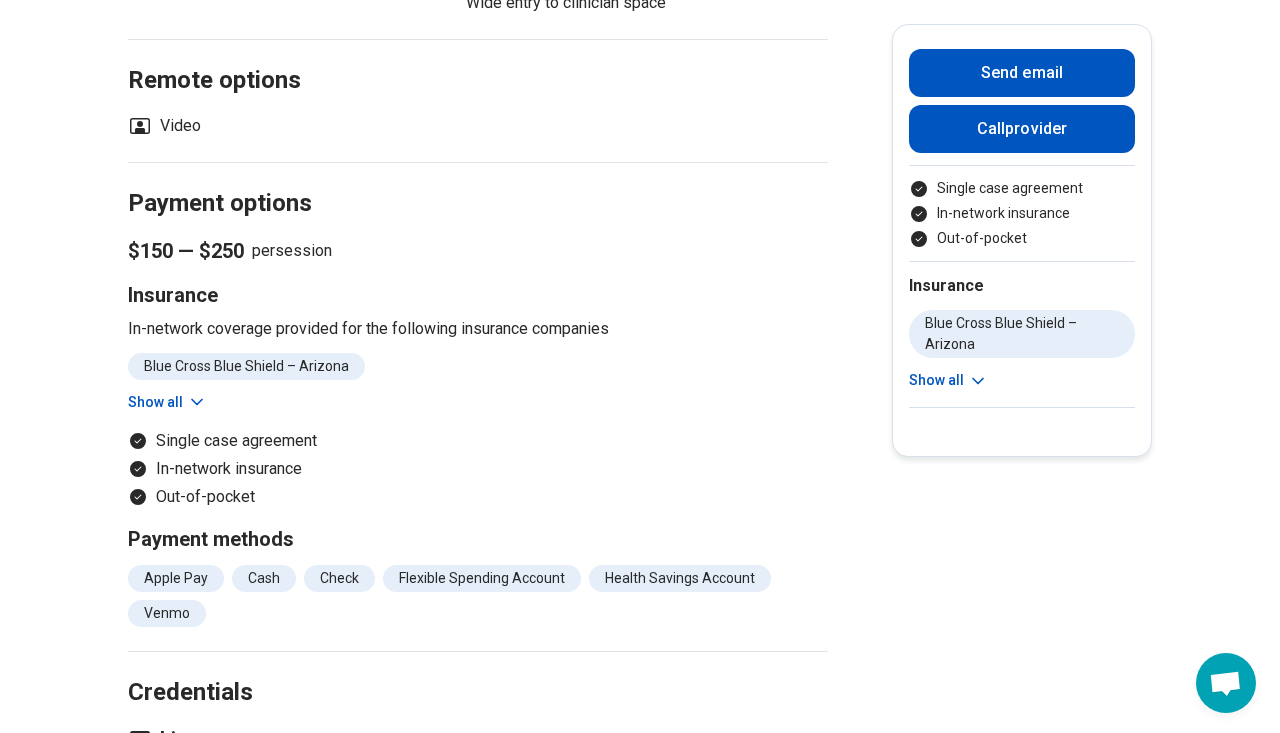 scroll, scrollTop: 2096, scrollLeft: 0, axis: vertical 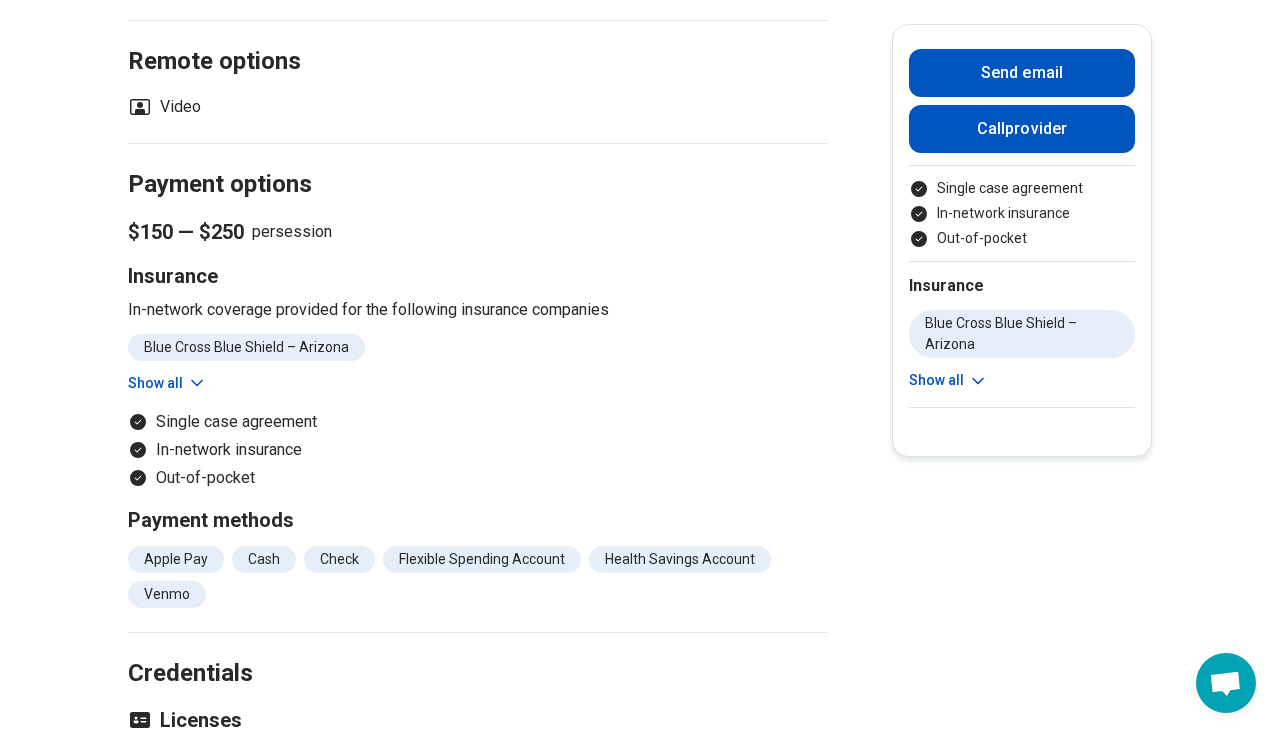 click 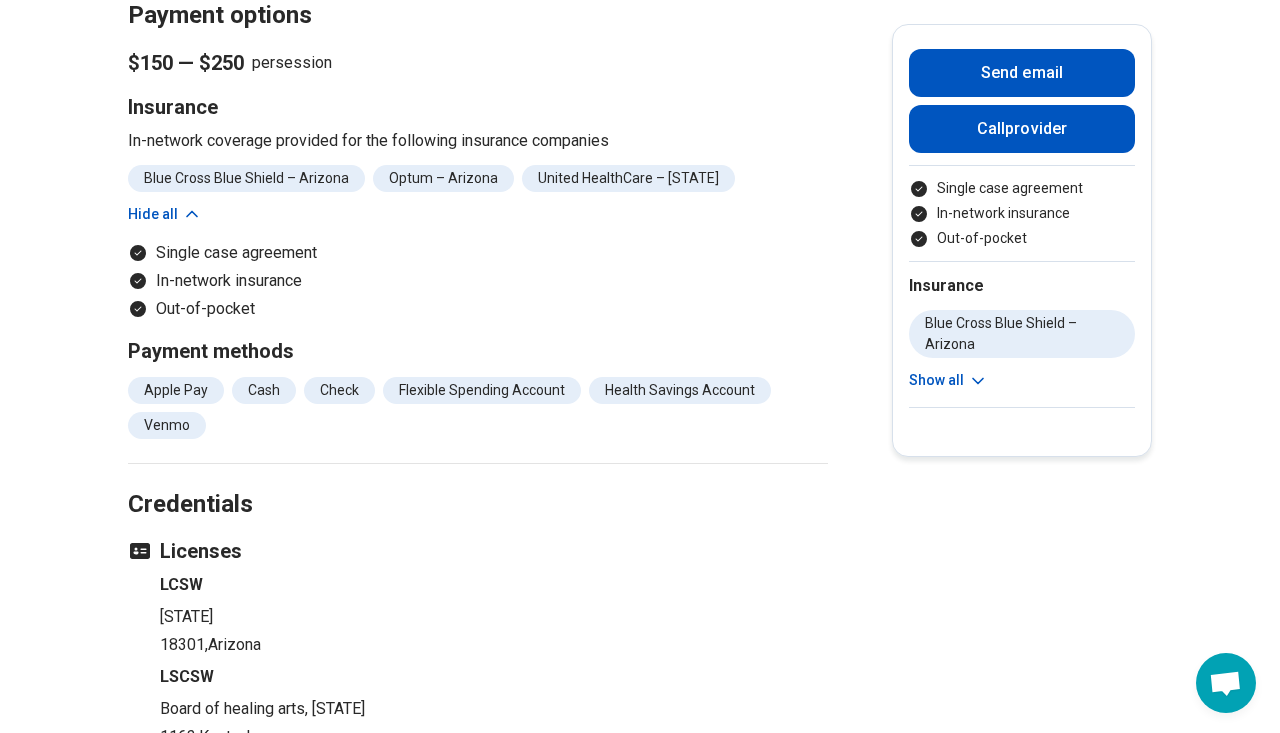 scroll, scrollTop: 2263, scrollLeft: 0, axis: vertical 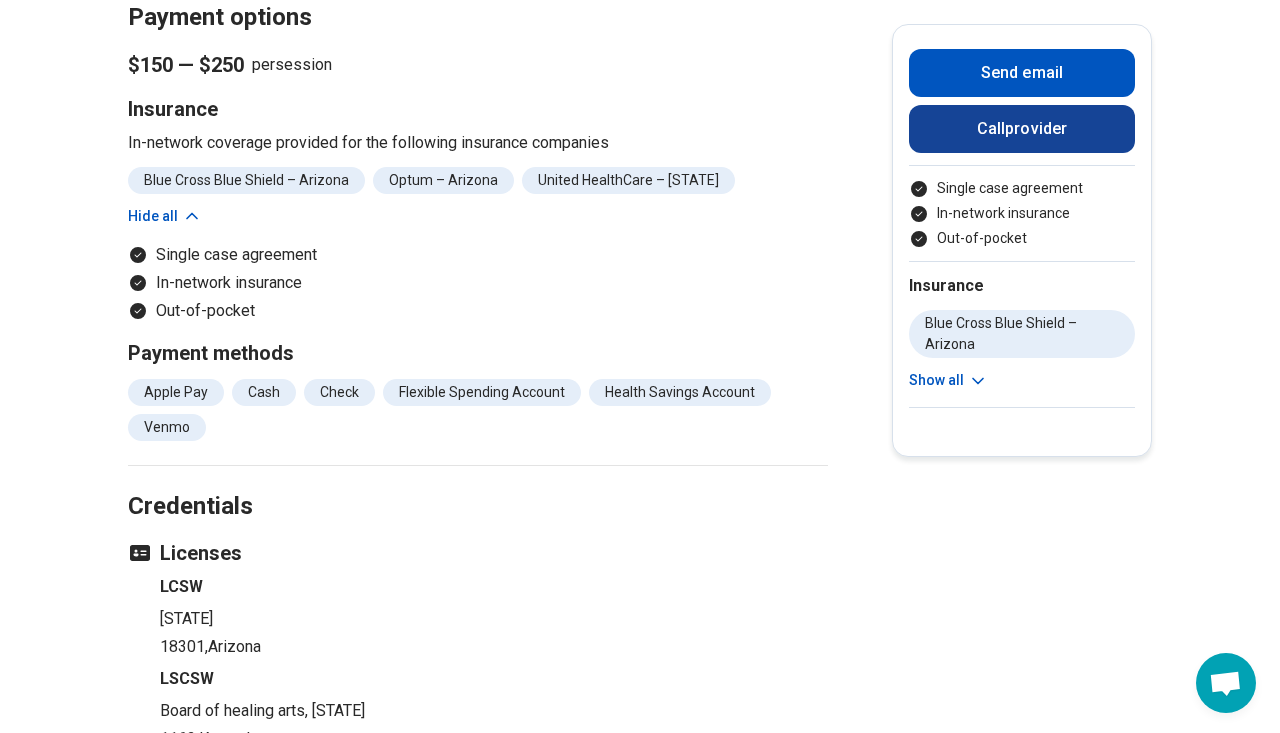 click on "Call  provider" at bounding box center (1022, 129) 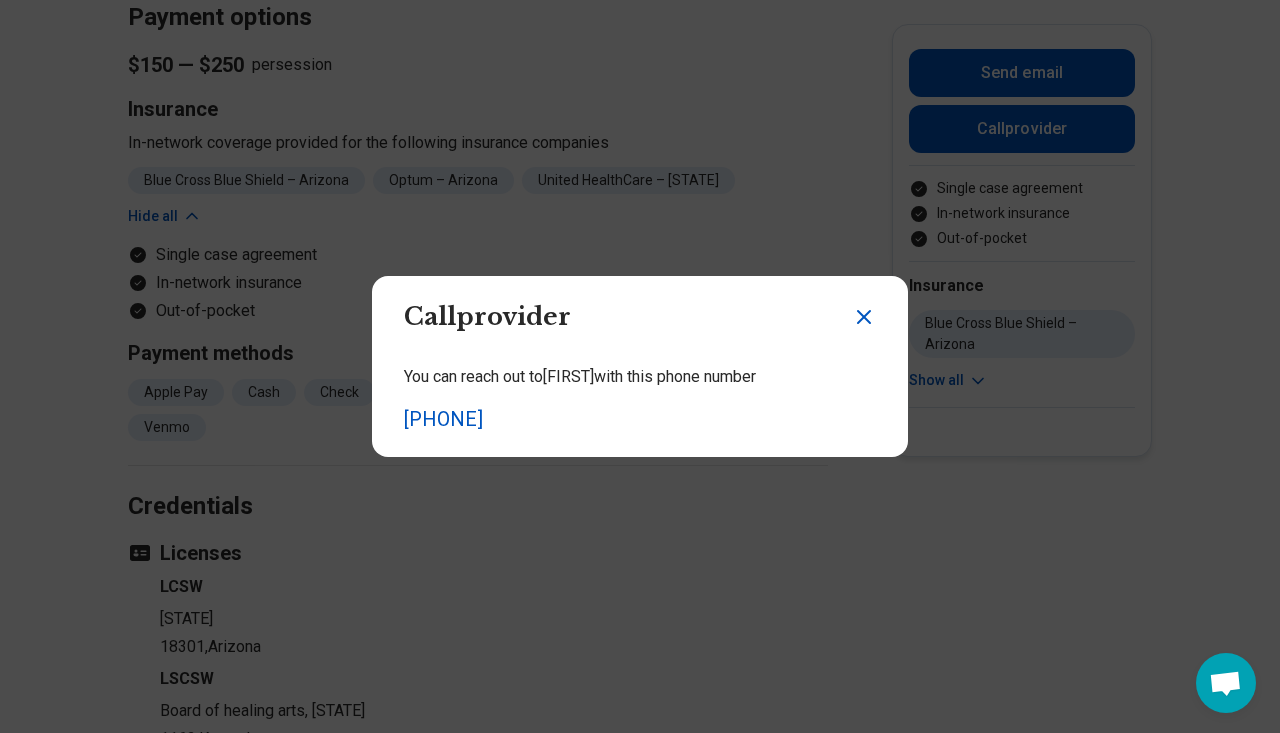 click 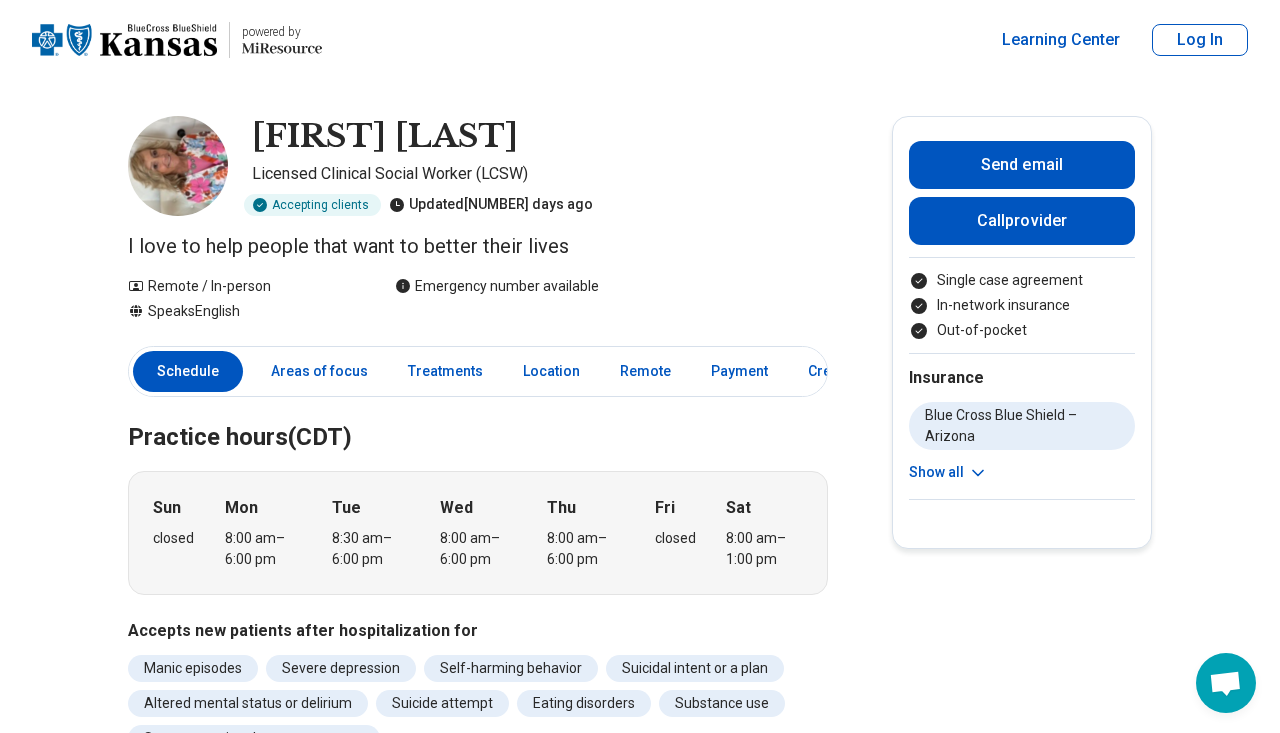 scroll, scrollTop: 0, scrollLeft: 0, axis: both 